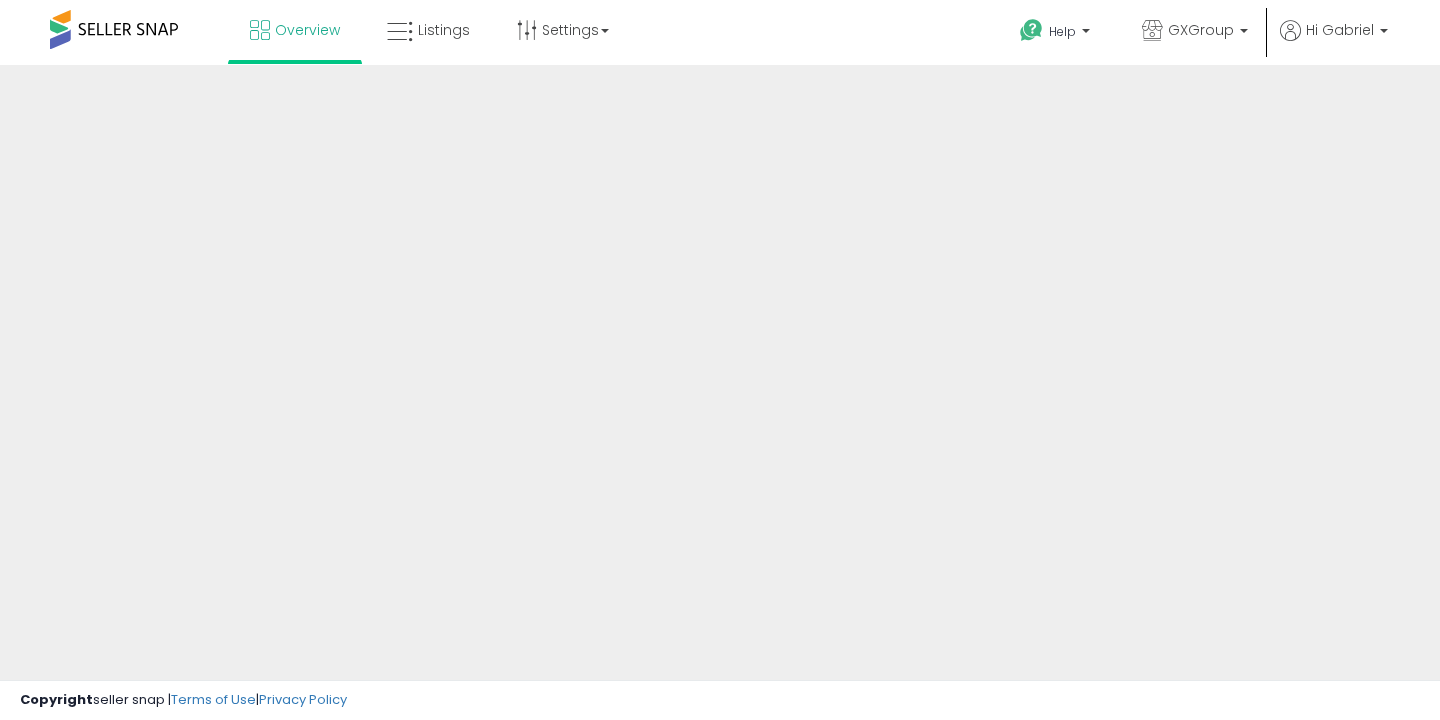 scroll, scrollTop: 0, scrollLeft: 0, axis: both 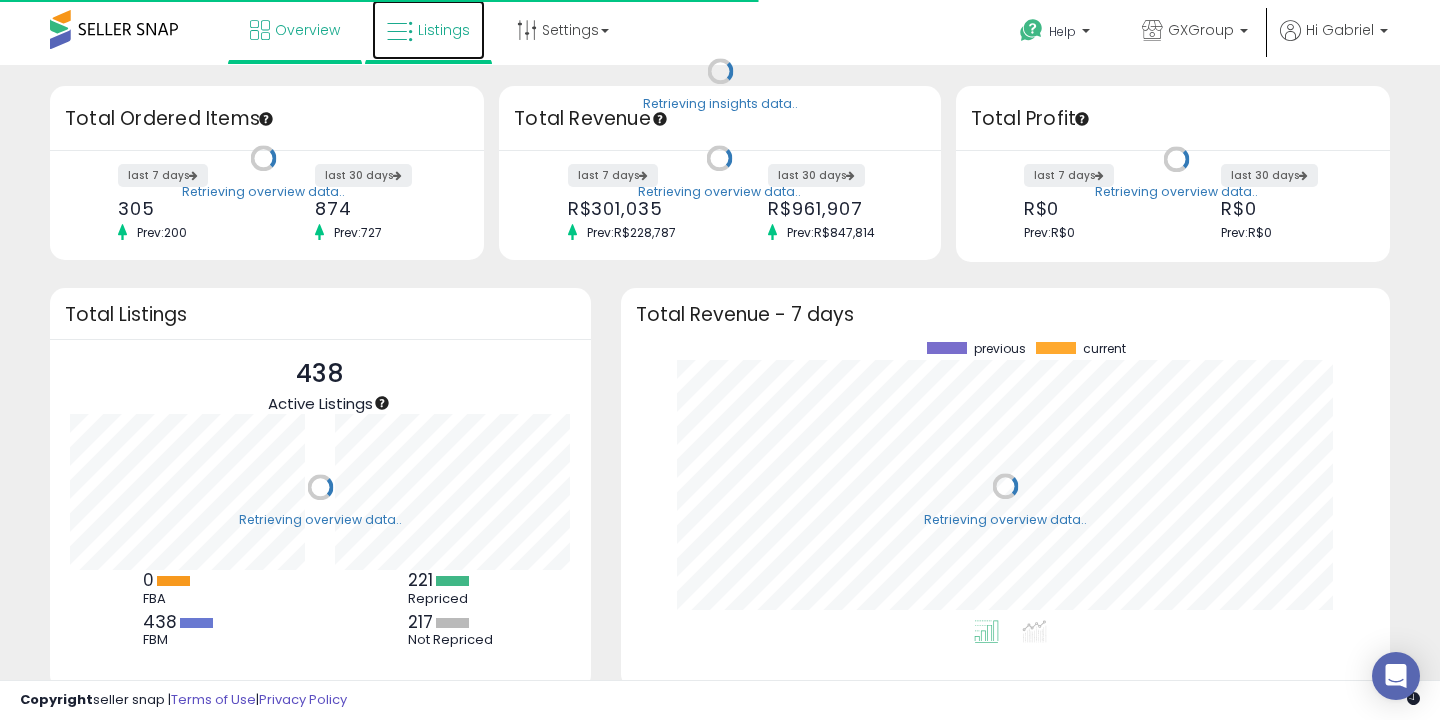 click at bounding box center (400, 32) 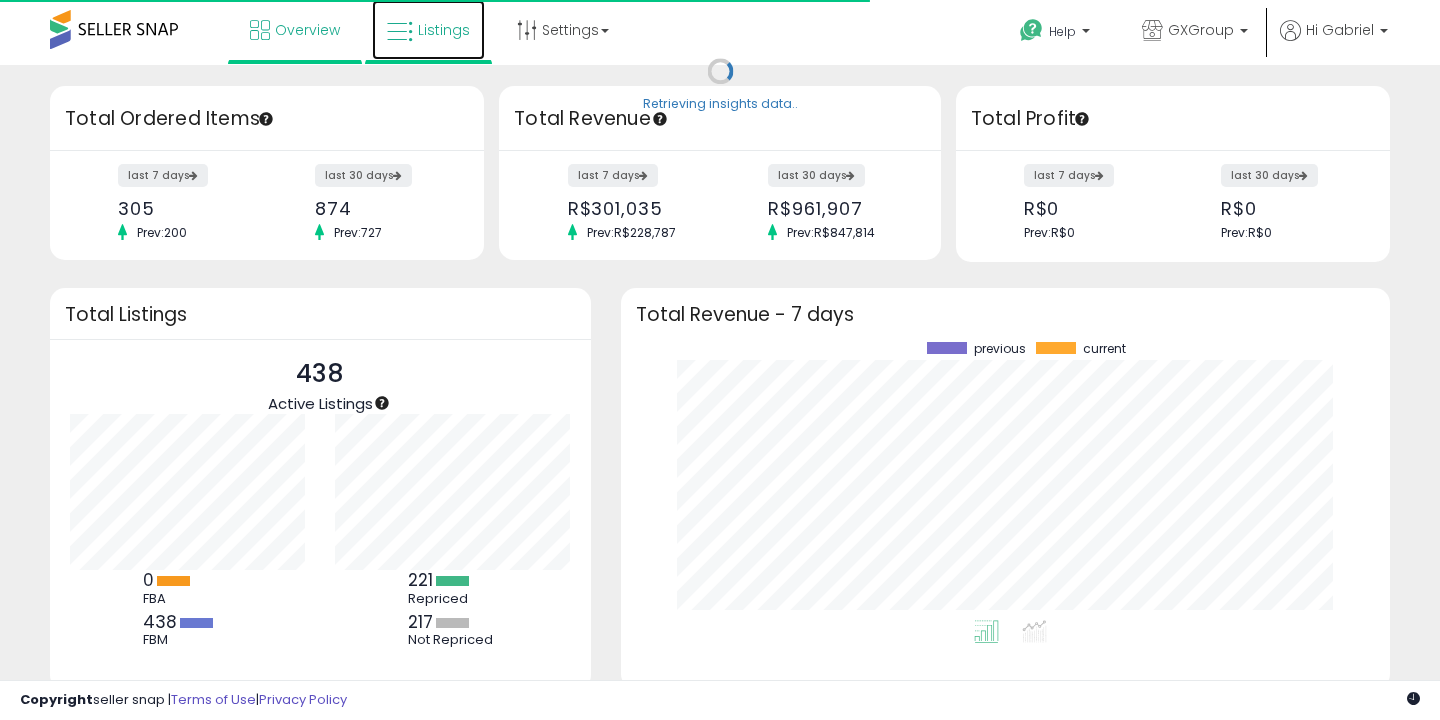 scroll, scrollTop: 999800, scrollLeft: 999734, axis: both 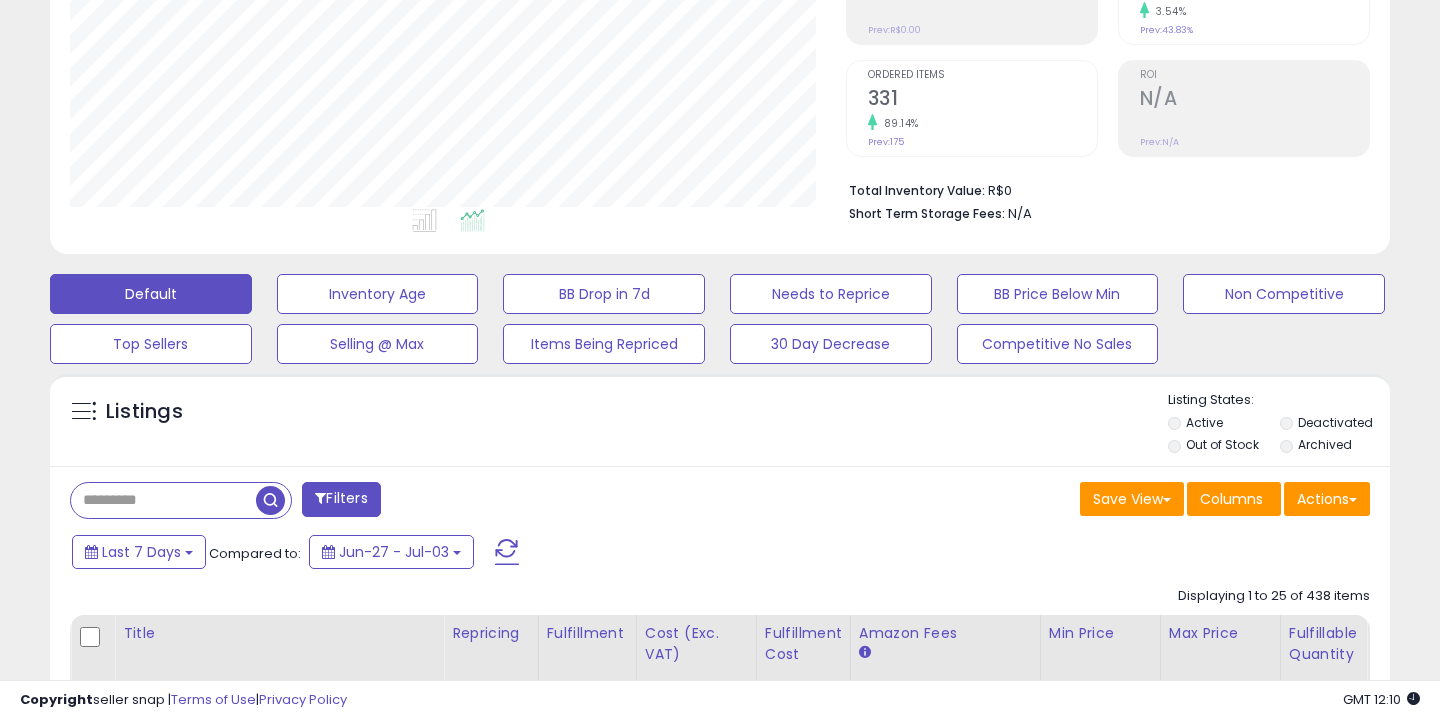 click at bounding box center [163, 500] 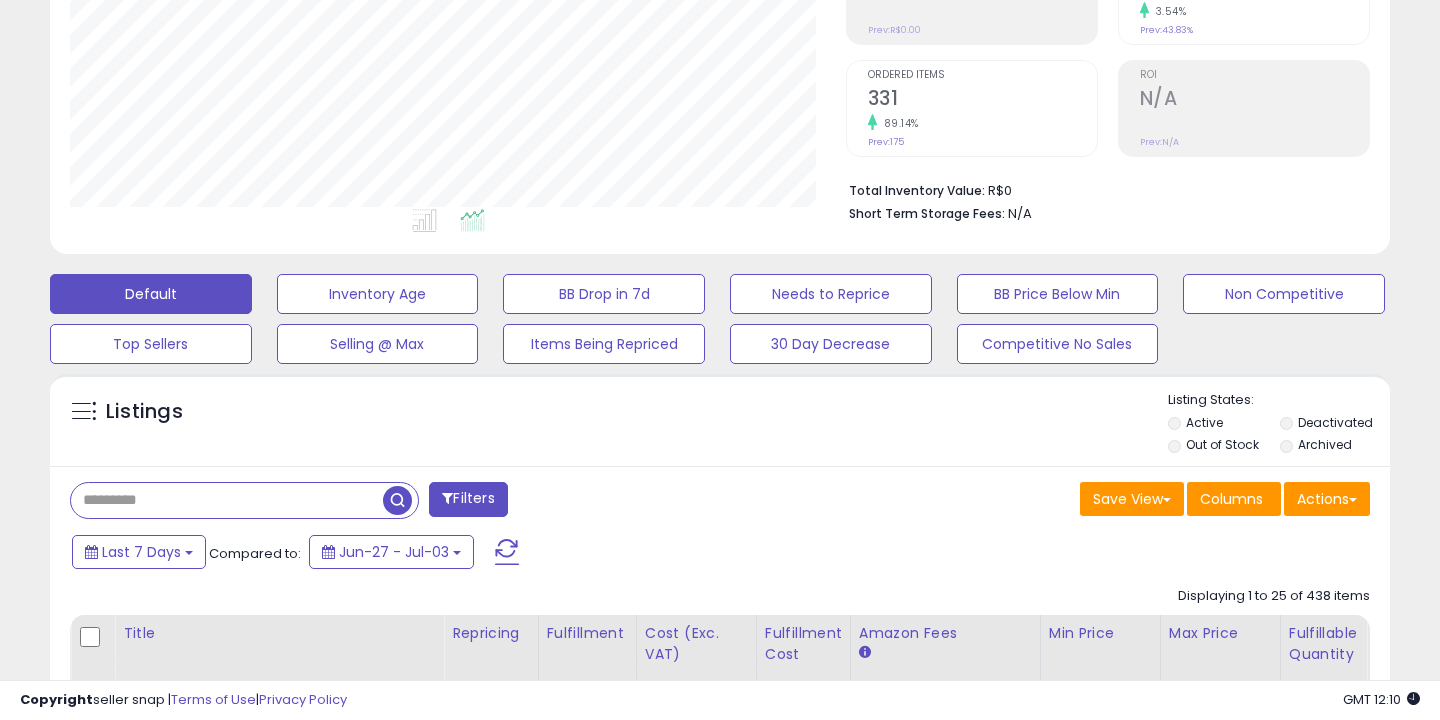 paste on "**********" 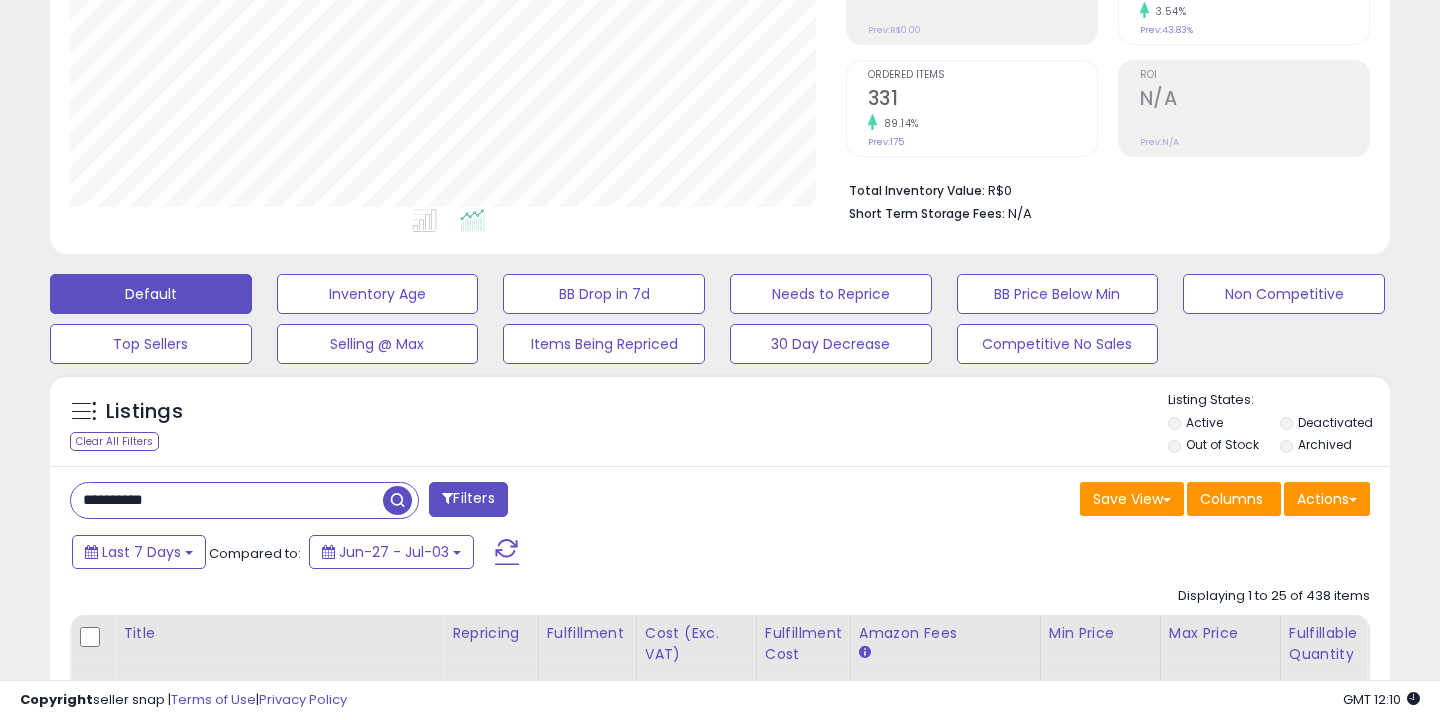 type on "**********" 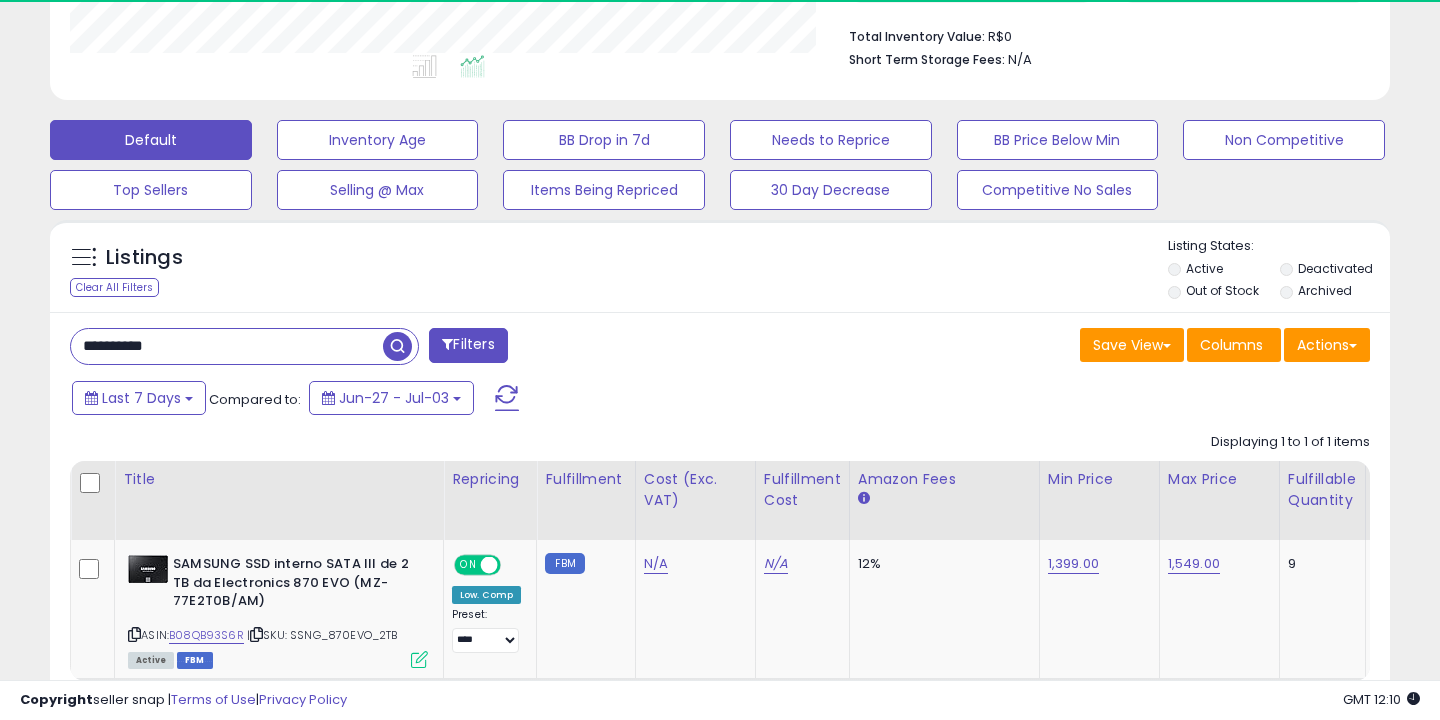 scroll, scrollTop: 626, scrollLeft: 0, axis: vertical 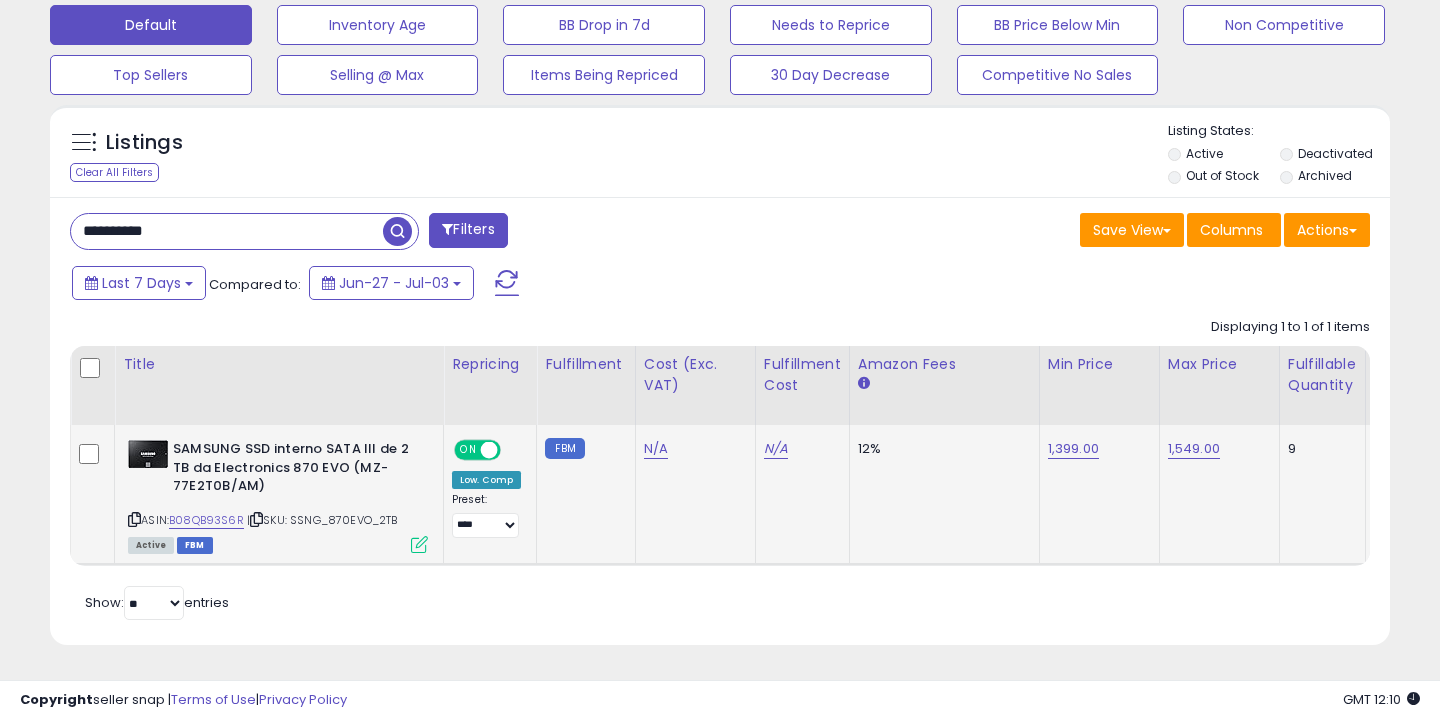 click at bounding box center [419, 544] 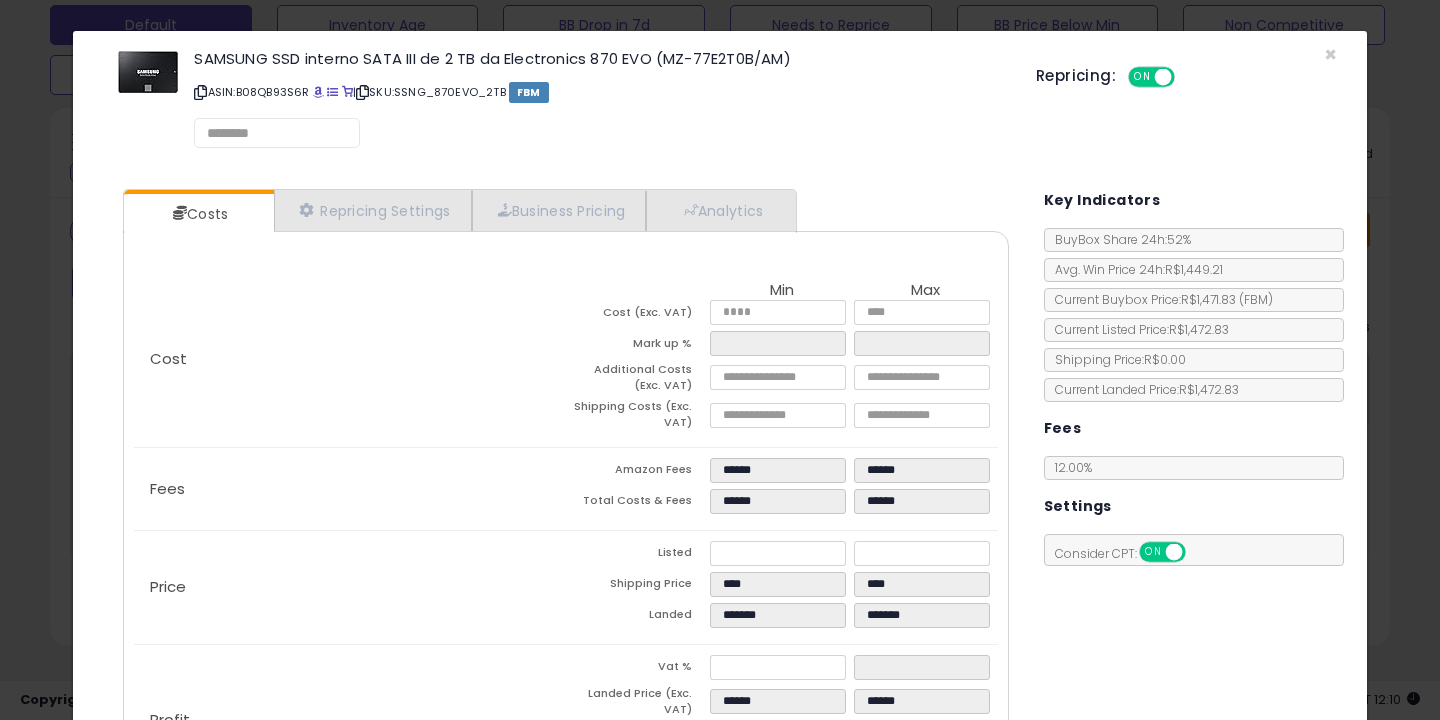 select on "**********" 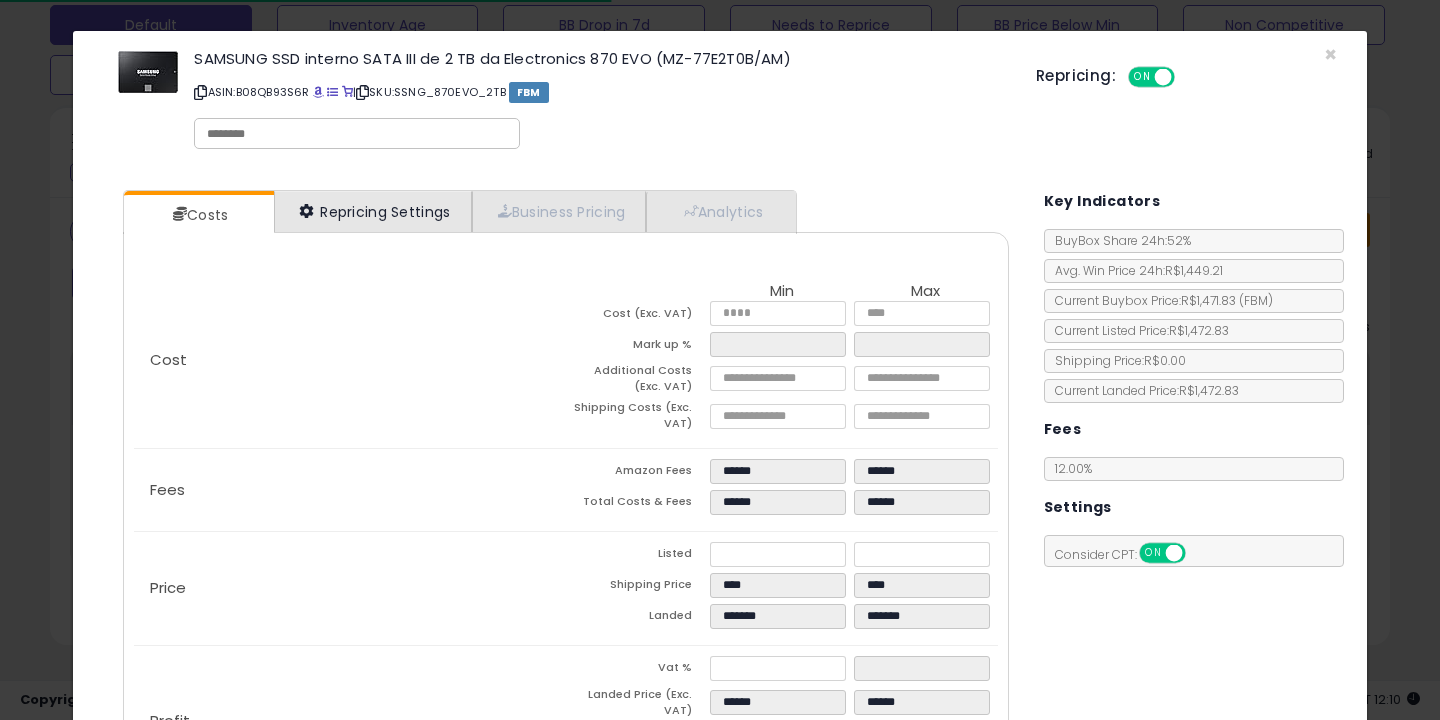 click on "Repricing Settings" at bounding box center [373, 211] 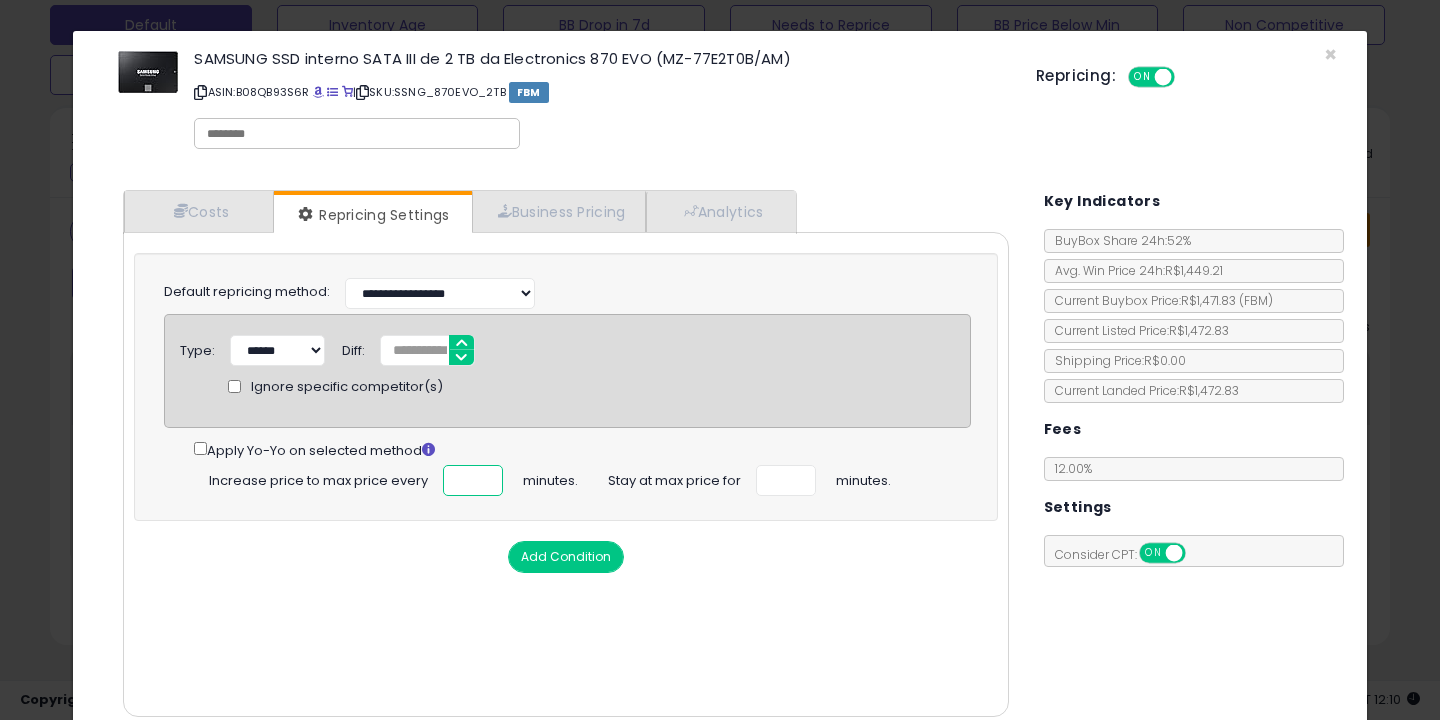 click on "***" at bounding box center (473, 480) 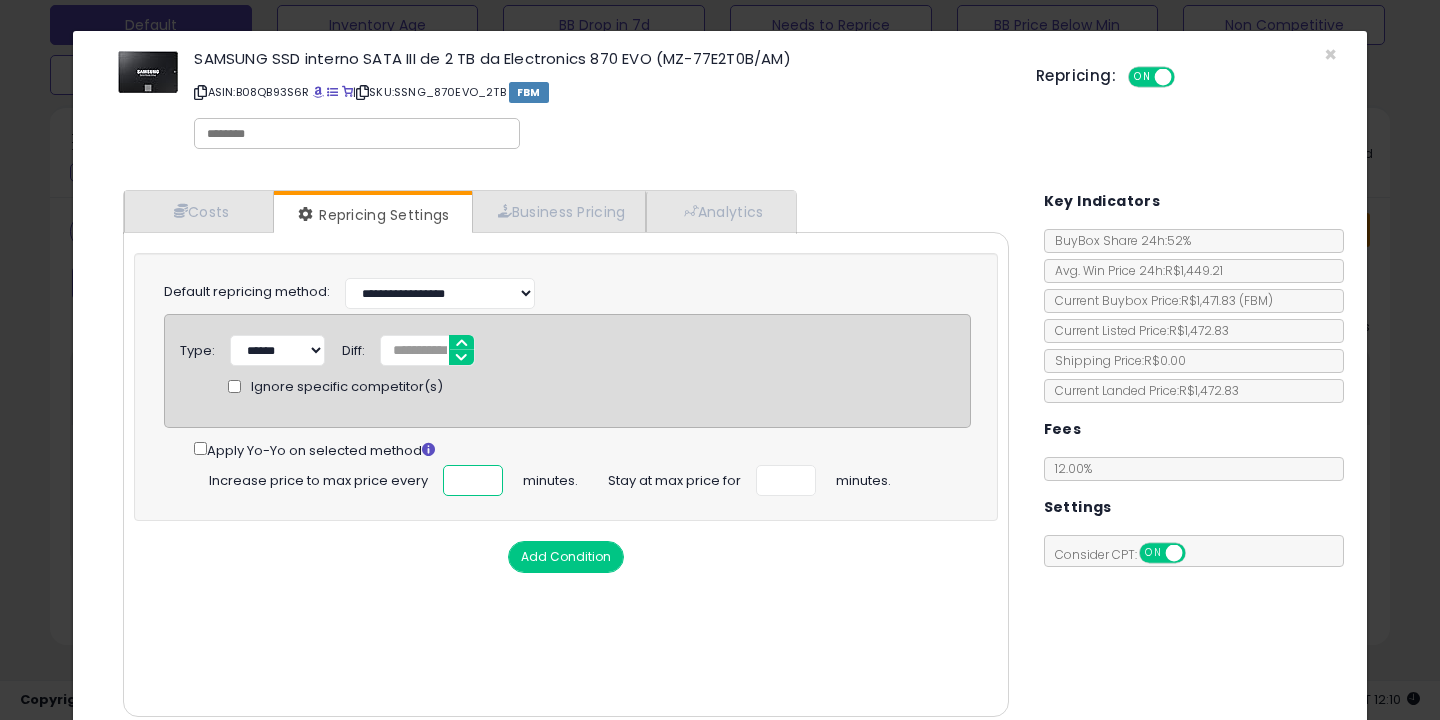 scroll, scrollTop: 0, scrollLeft: 6, axis: horizontal 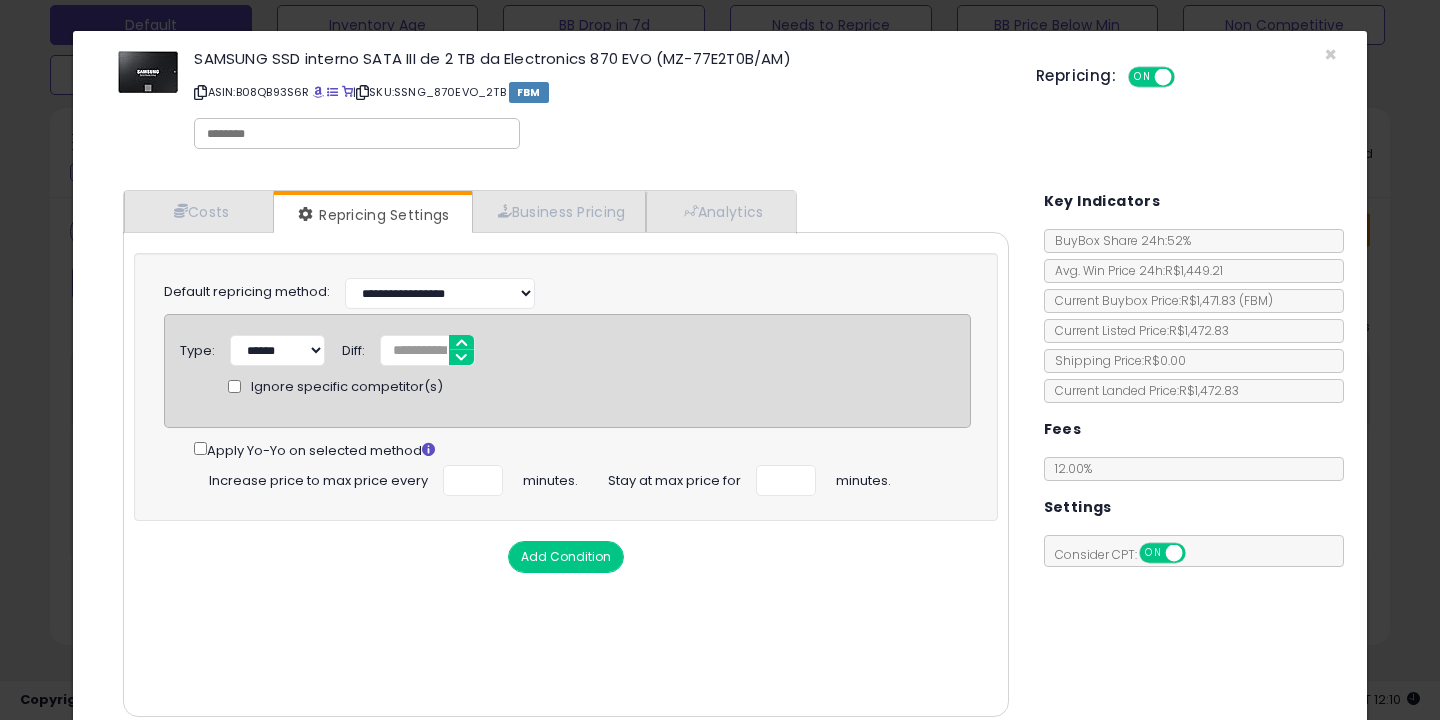 click on "Cost
Min
Max
Cost (Exc. VAT)
Mark up %
Additional Costs (Exc. VAT)
Fees" at bounding box center [566, 474] 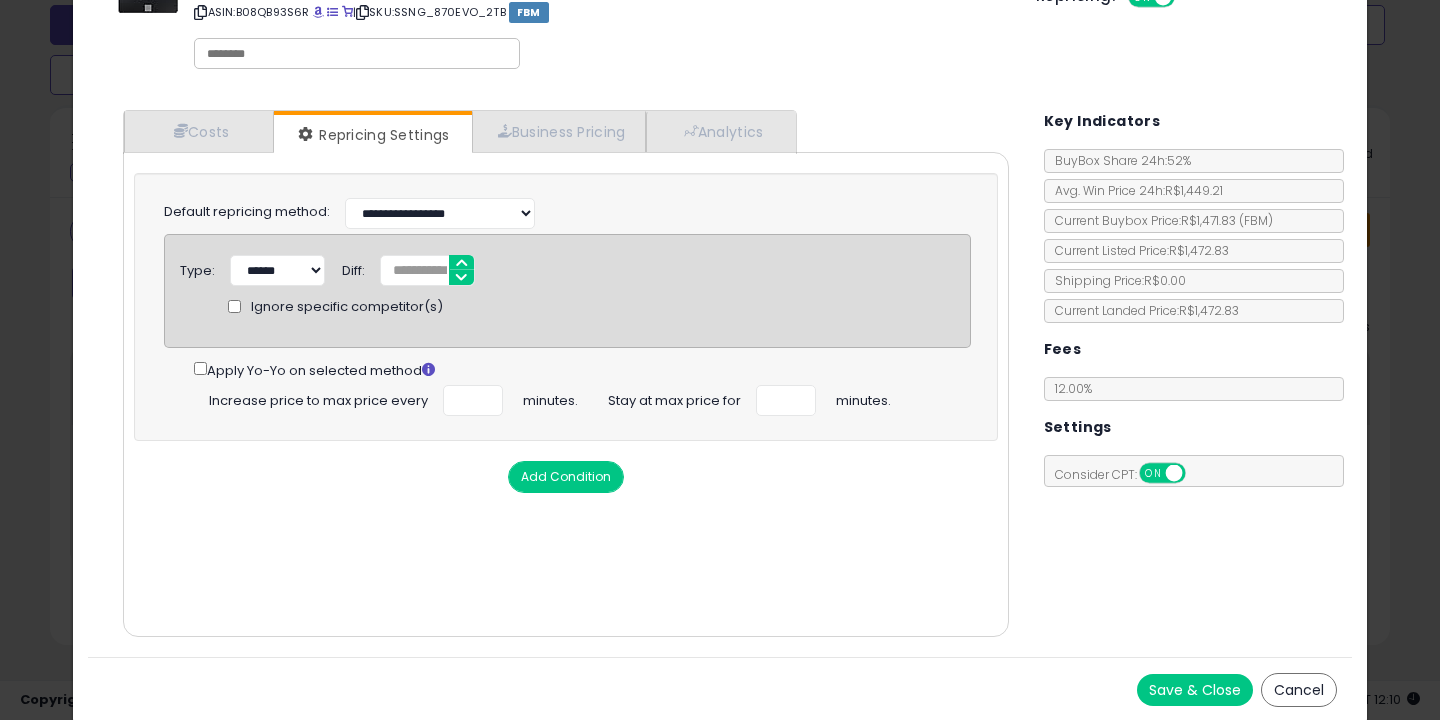 scroll, scrollTop: 81, scrollLeft: 0, axis: vertical 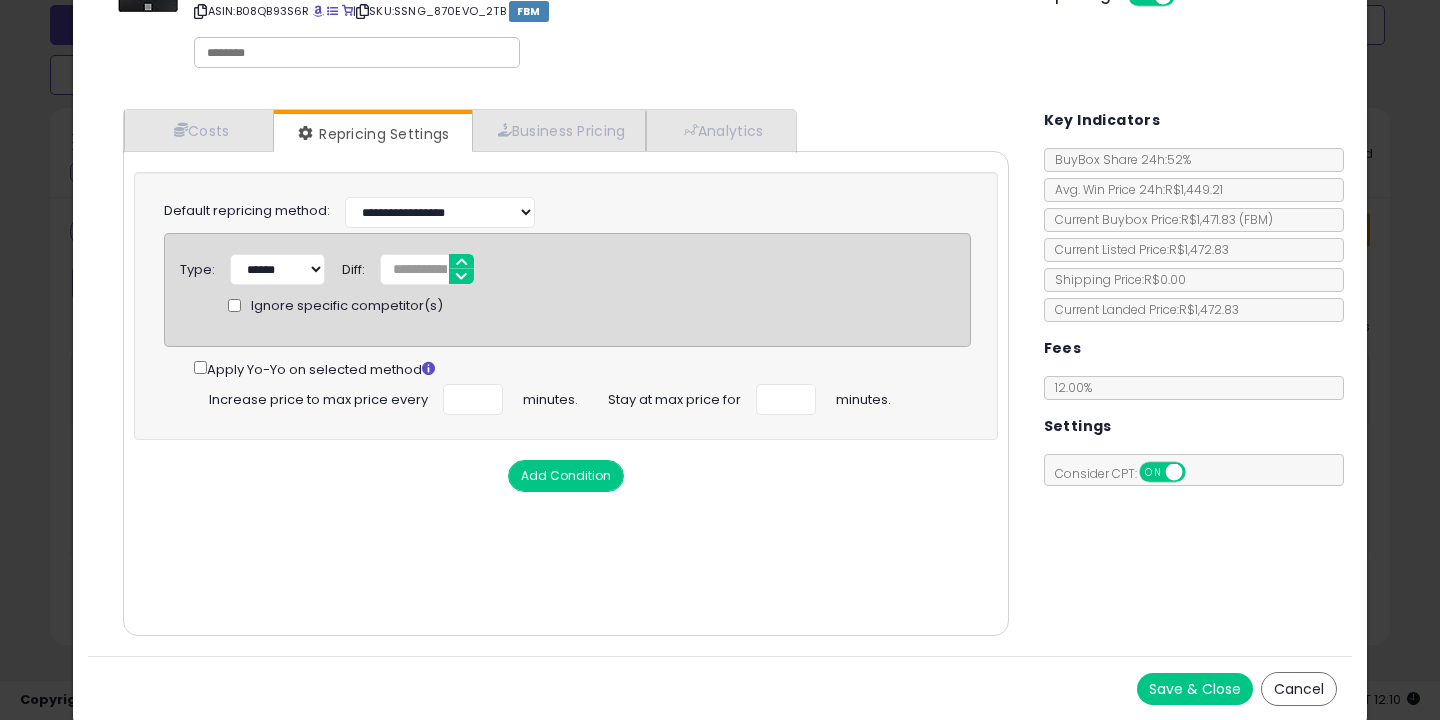 click on "Save & Close" at bounding box center [1195, 689] 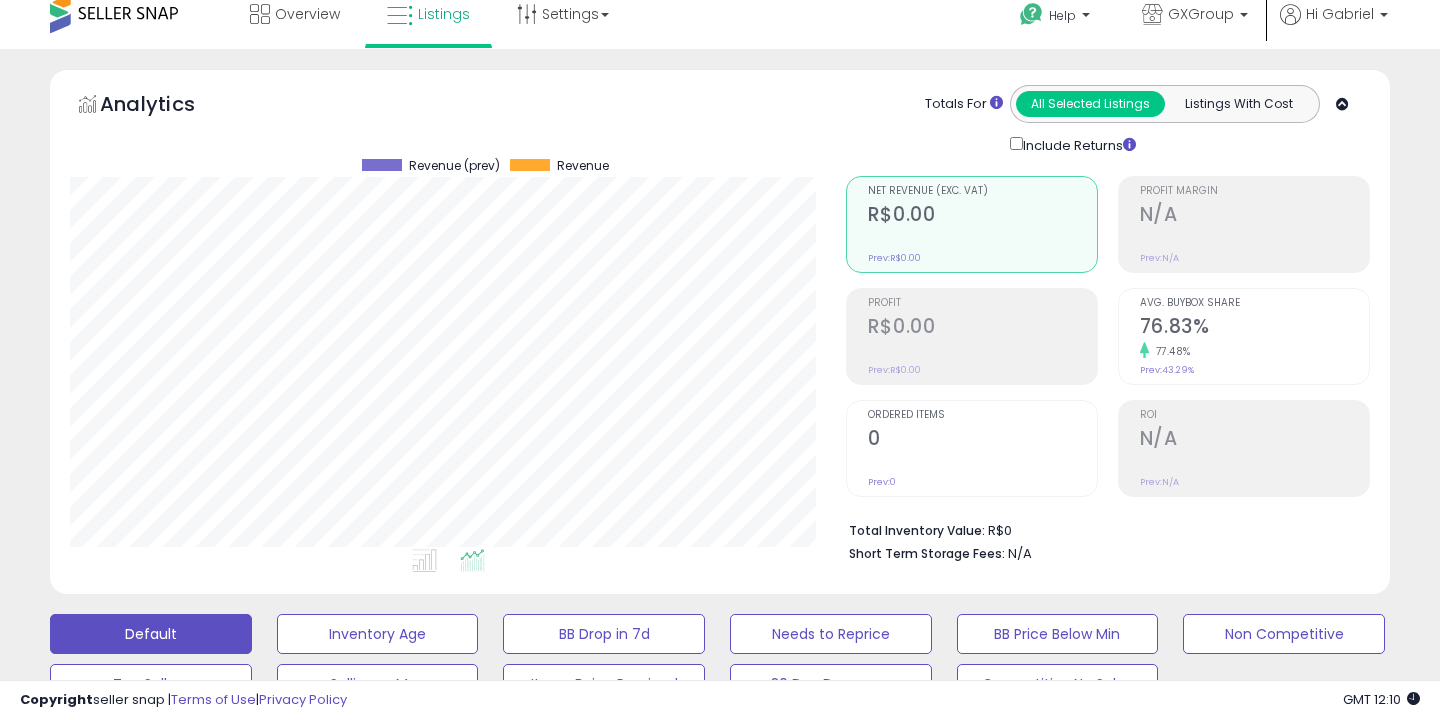 scroll, scrollTop: 0, scrollLeft: 0, axis: both 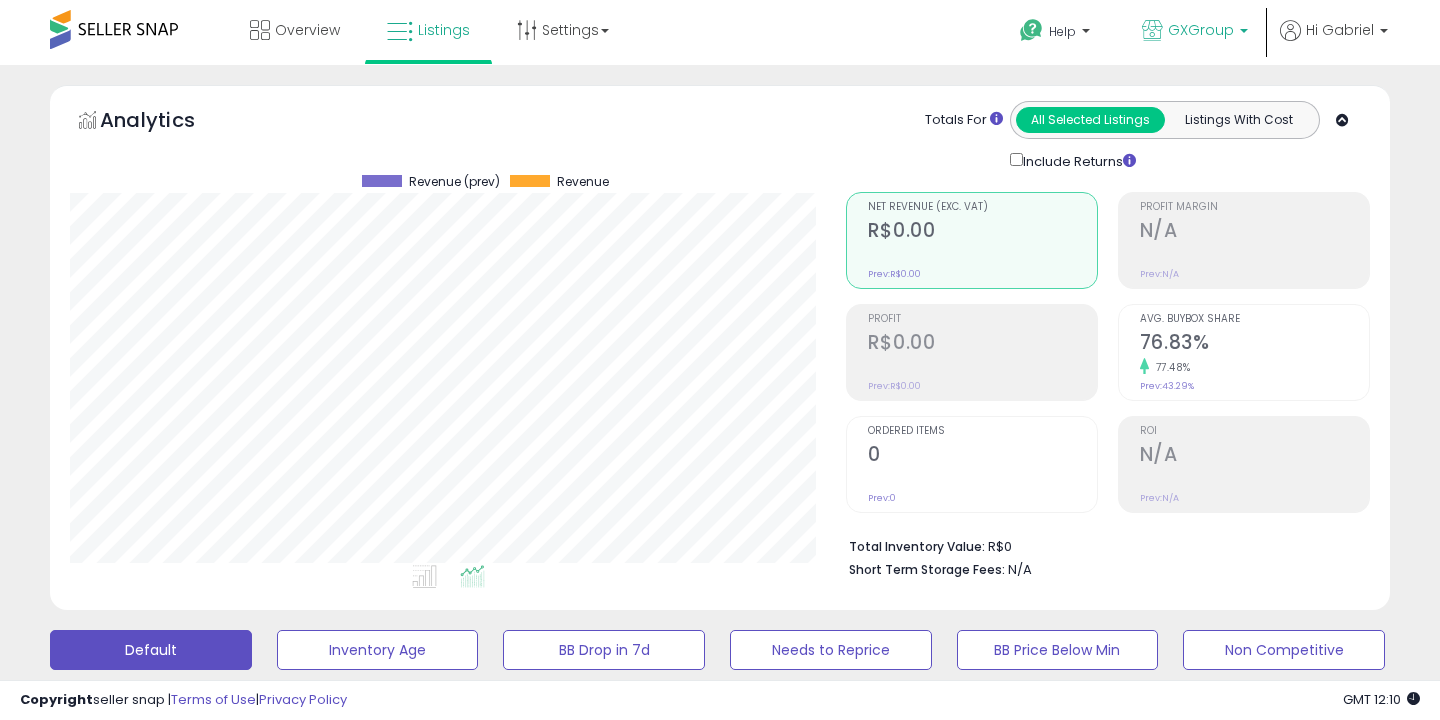 click on "GXGroup" at bounding box center (1201, 30) 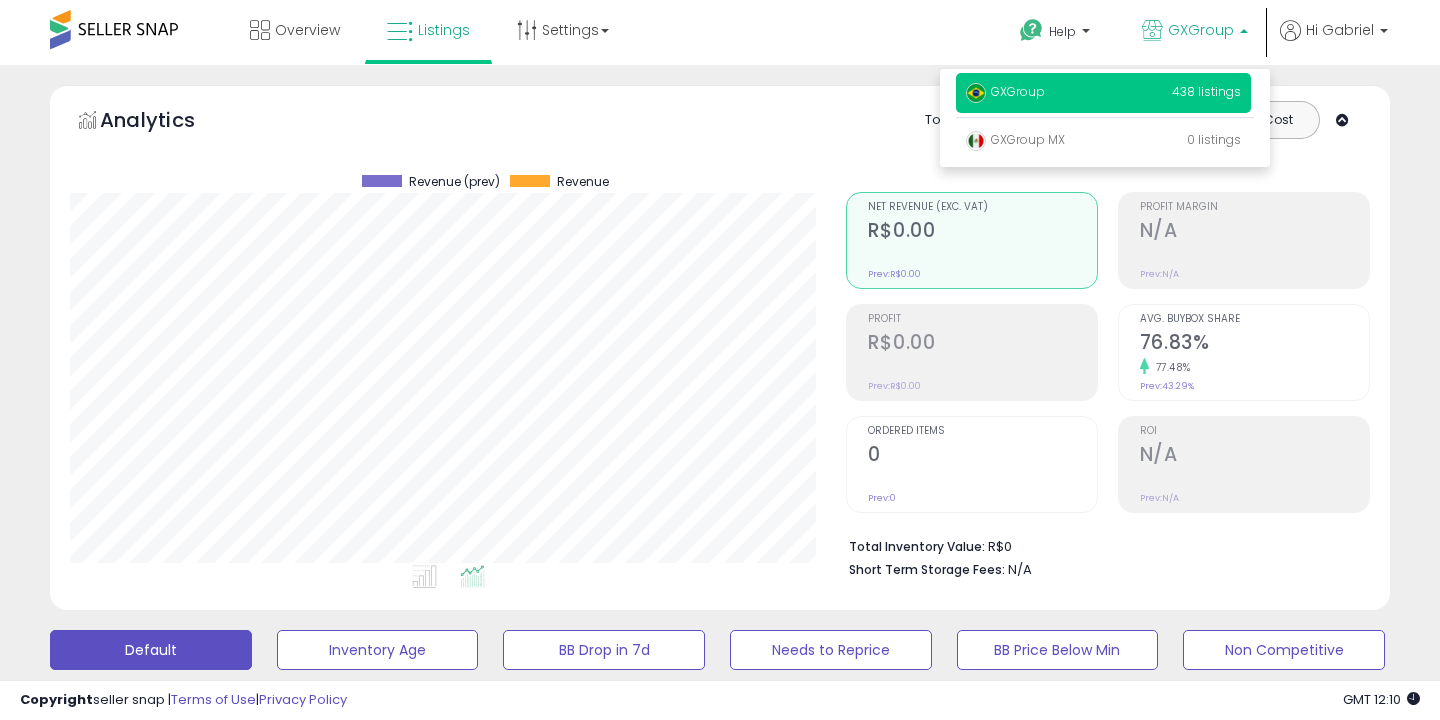 click on "GXGroup
438
listings" at bounding box center [1103, 93] 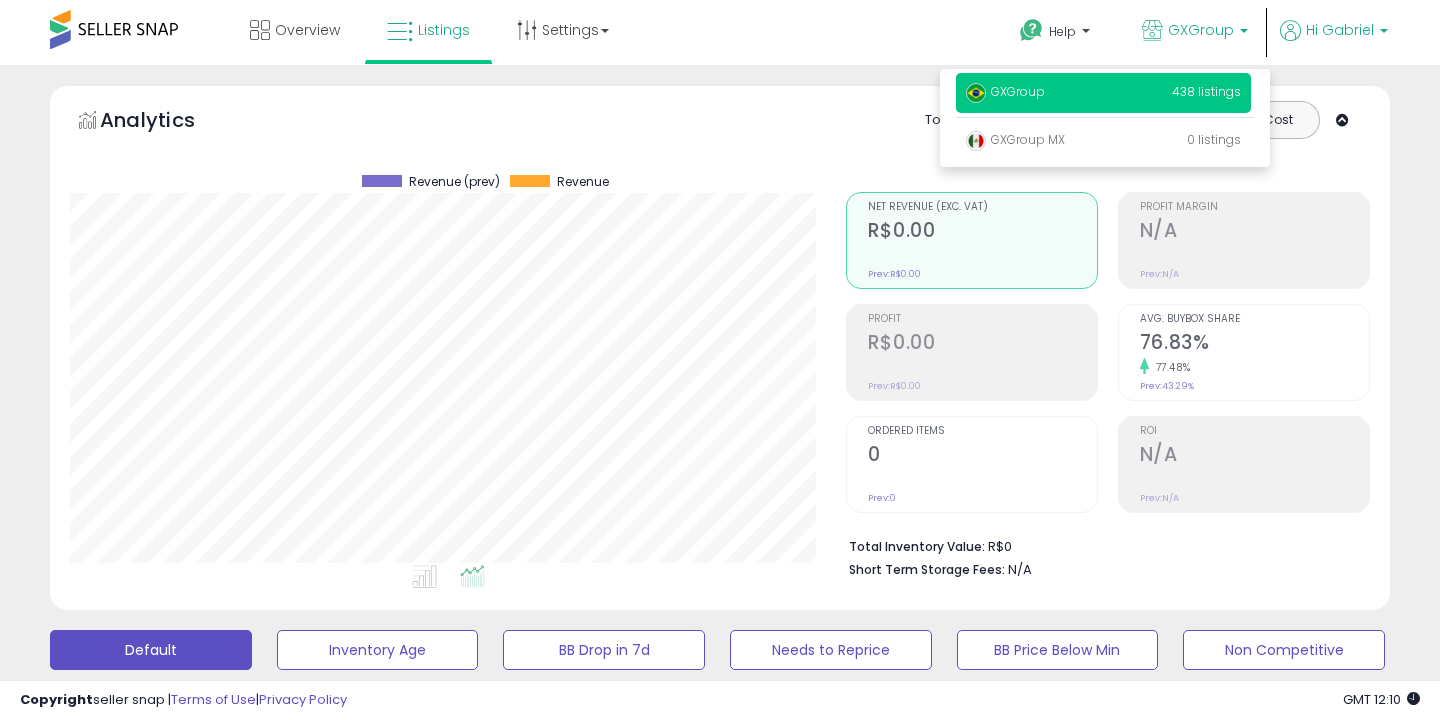 click on "Hi Gabriel" at bounding box center [1340, 30] 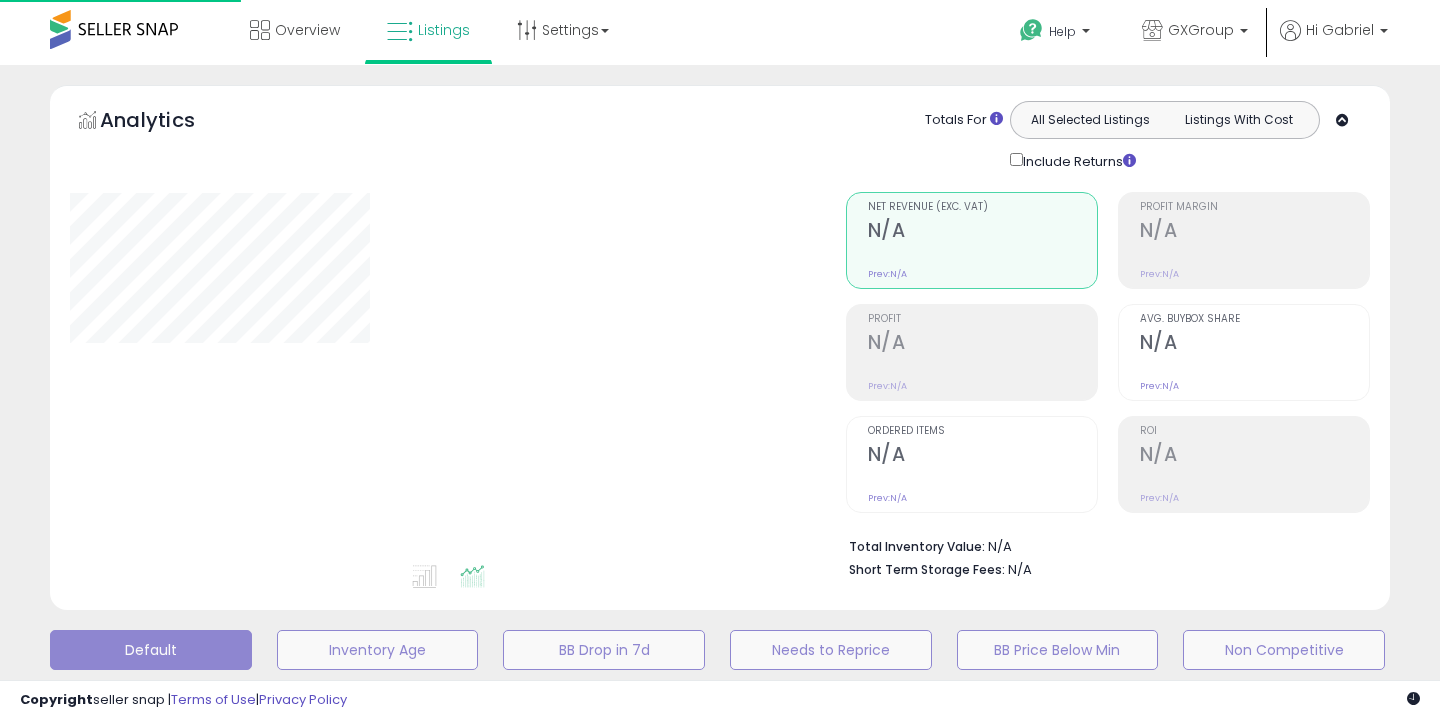 scroll, scrollTop: 0, scrollLeft: 0, axis: both 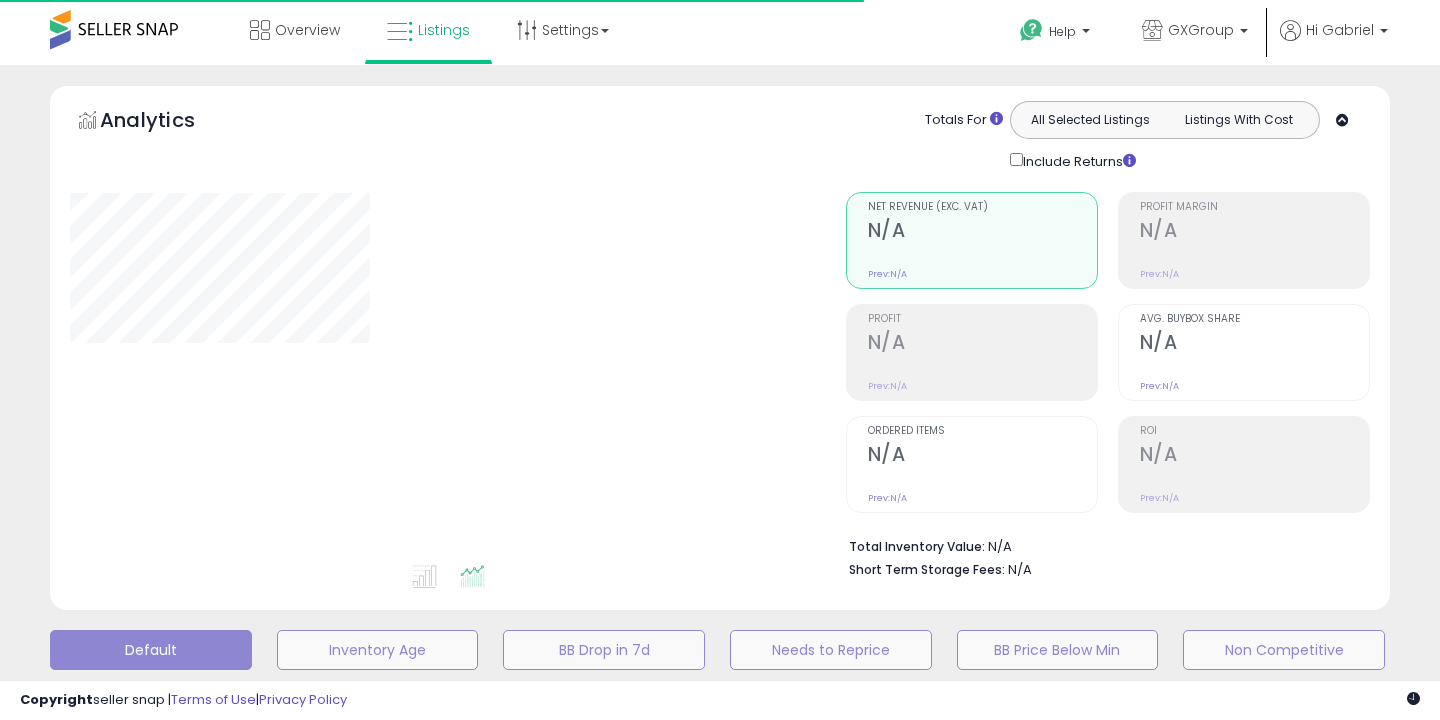 type on "**********" 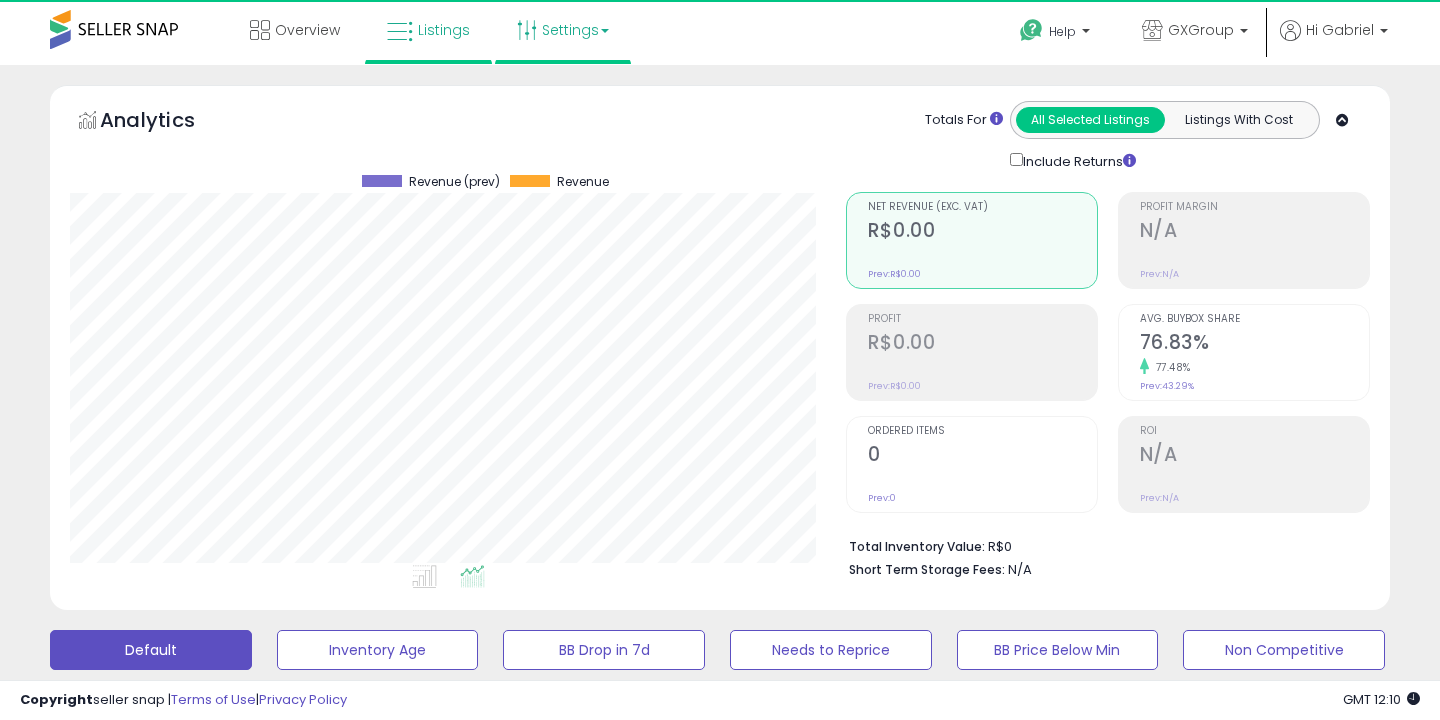 scroll, scrollTop: 999590, scrollLeft: 999224, axis: both 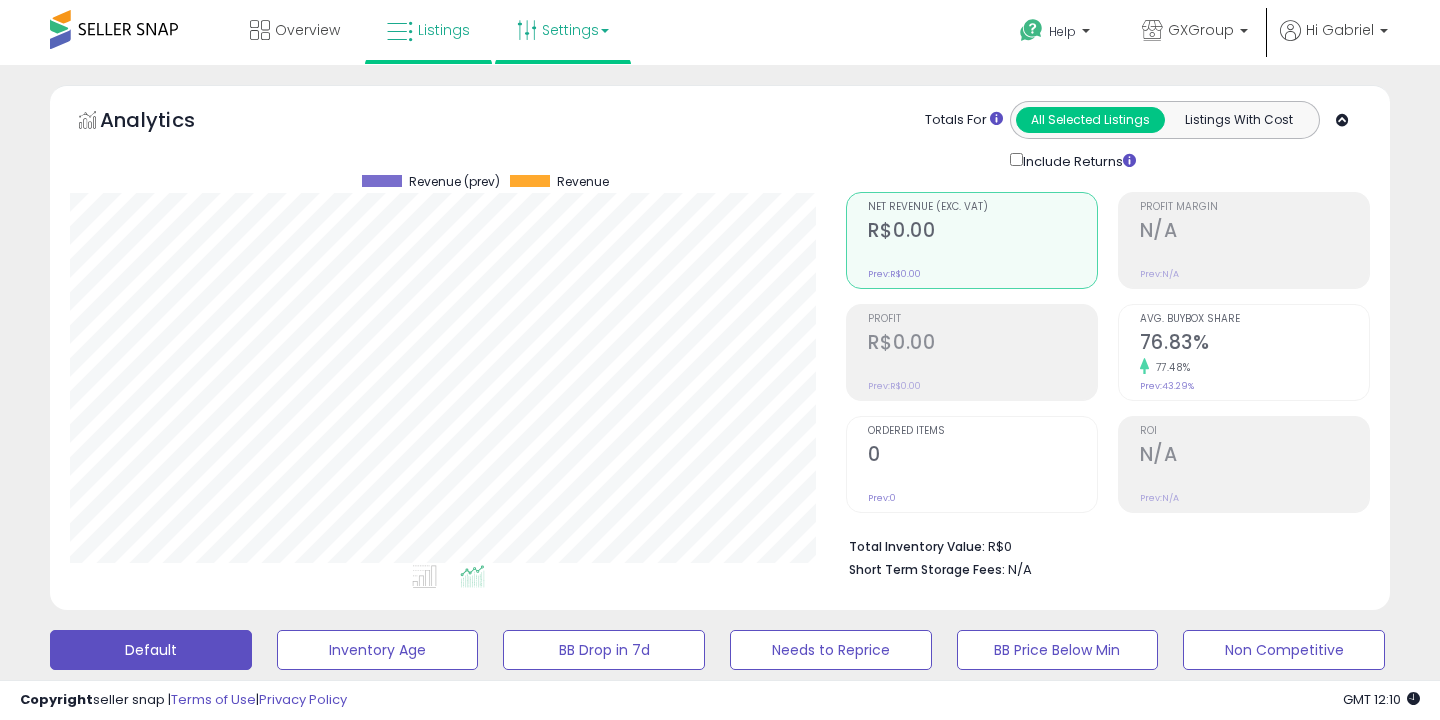 click at bounding box center (527, 30) 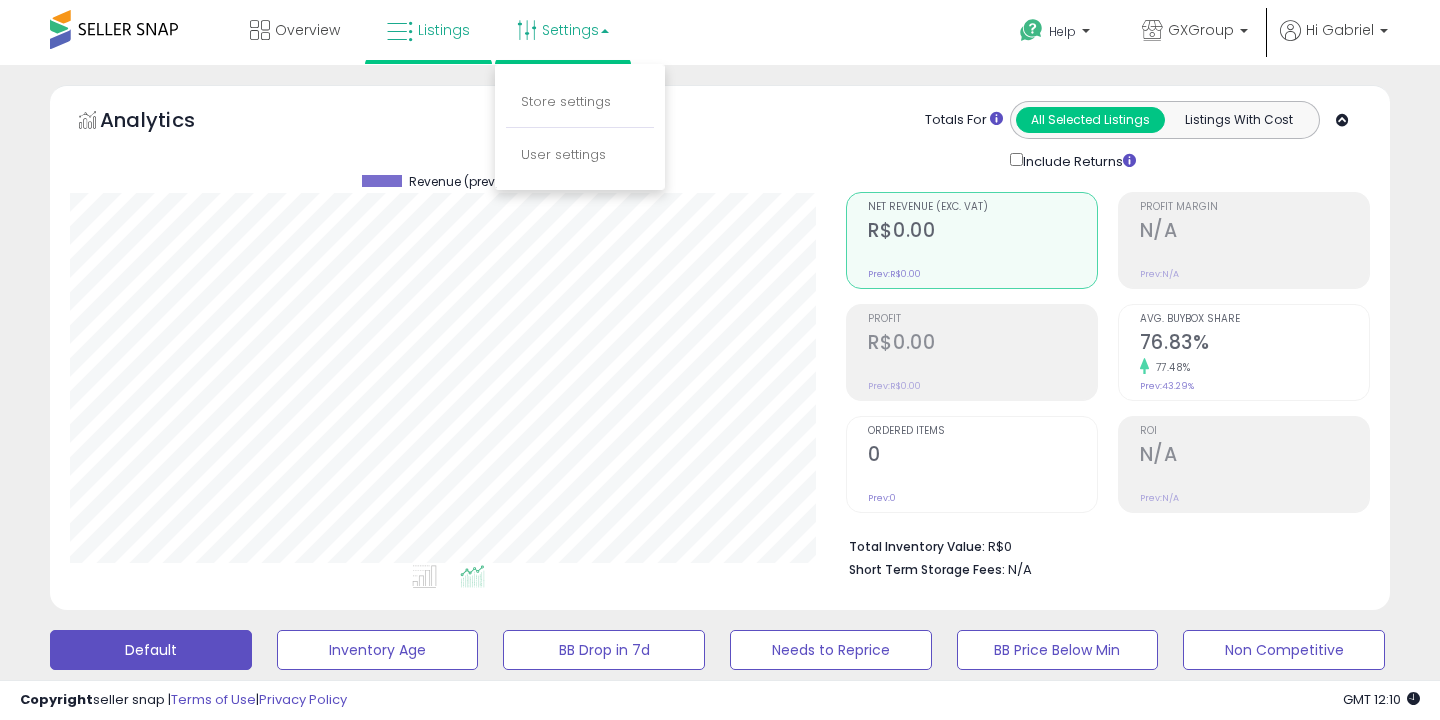 click on "Analytics
Totals For
All Selected Listings
Listings With Cost
Include Returns" 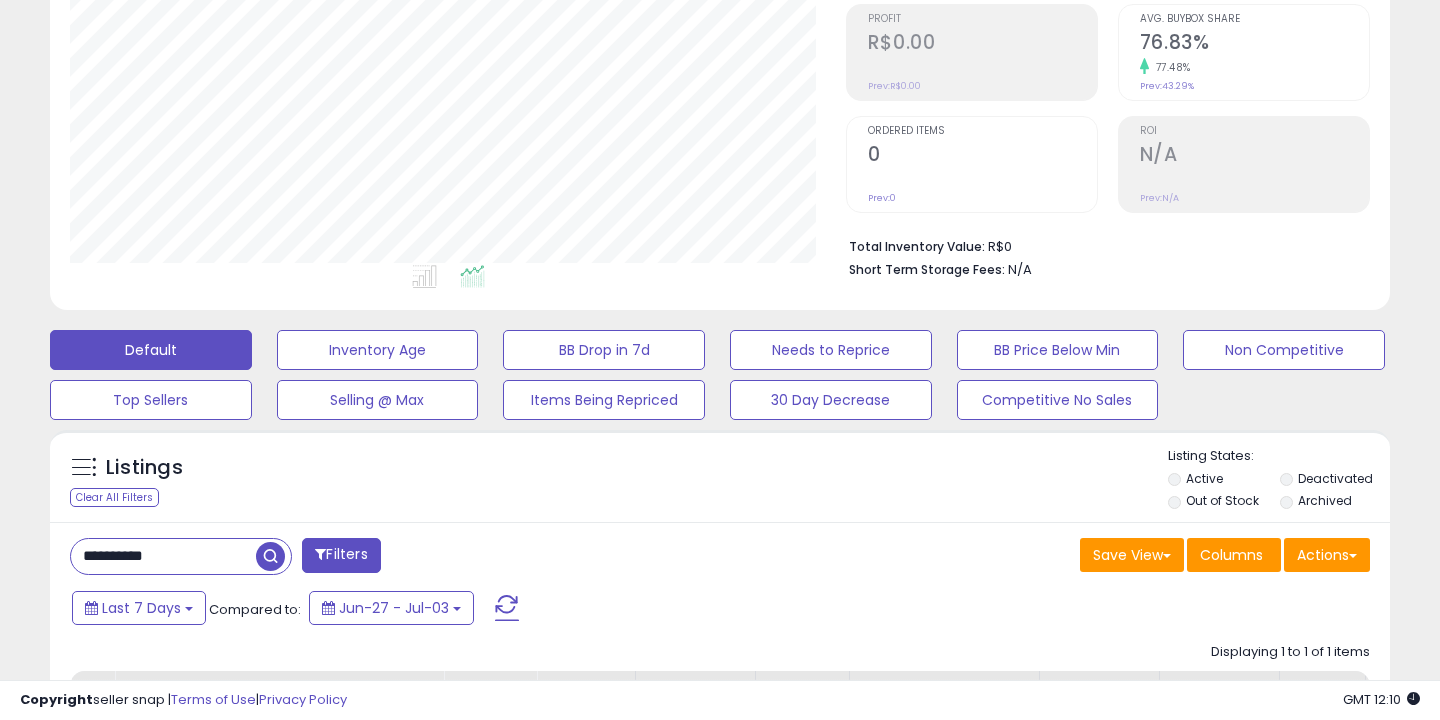 scroll, scrollTop: 626, scrollLeft: 0, axis: vertical 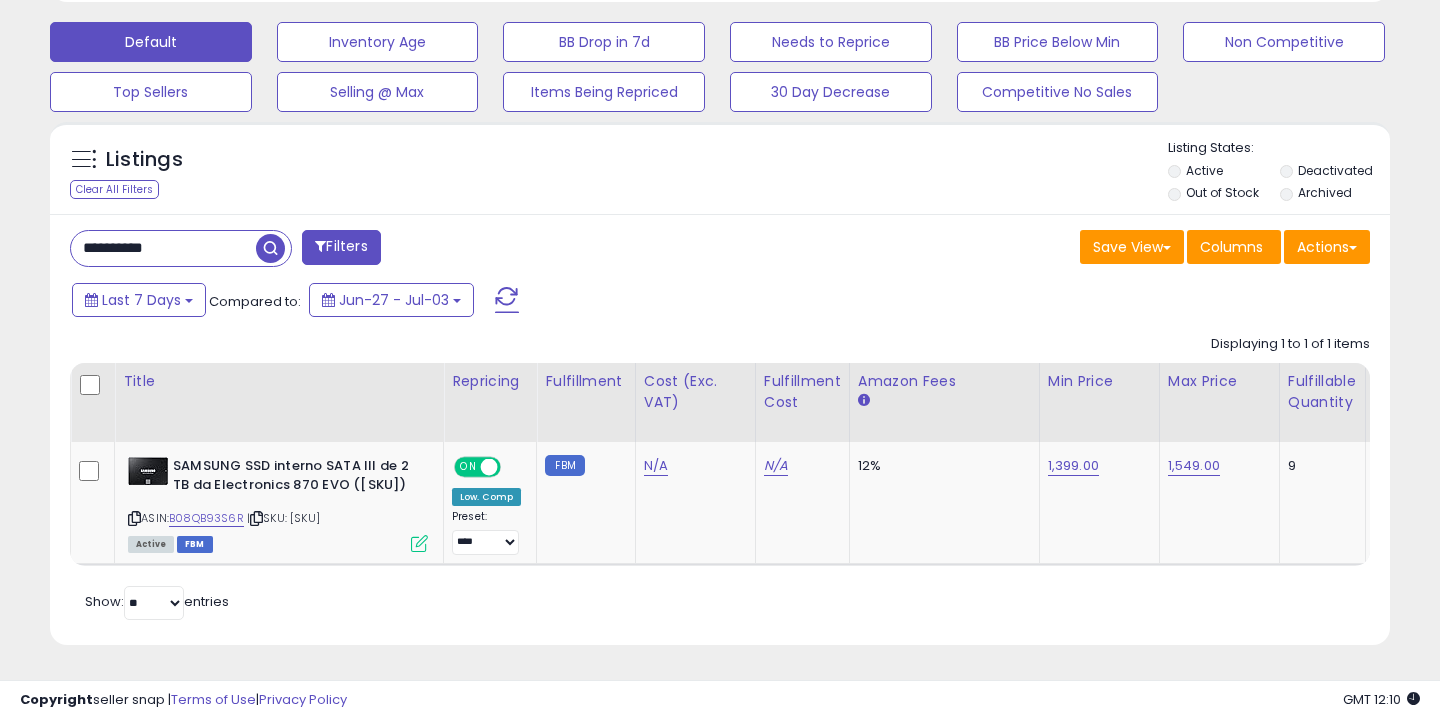 click on "**********" at bounding box center (163, 248) 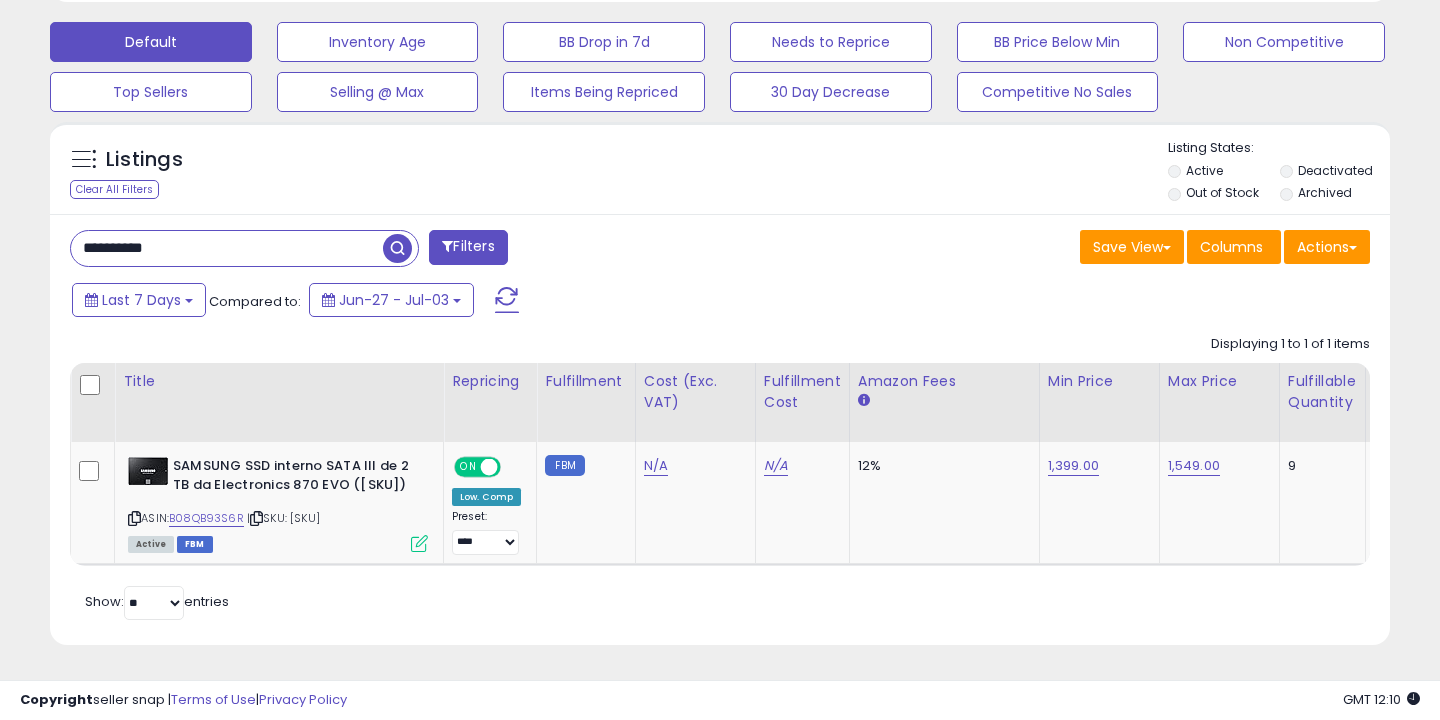 click on "**********" at bounding box center (227, 248) 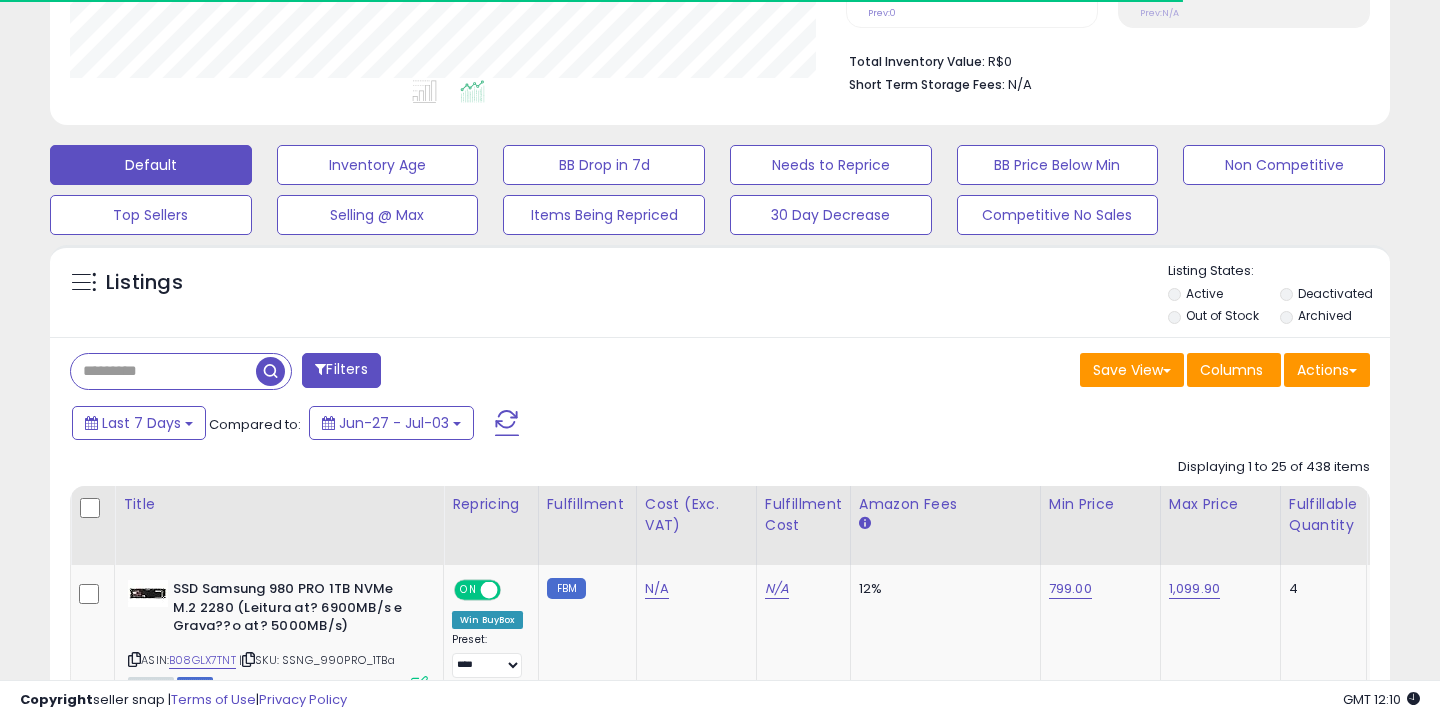 scroll, scrollTop: 626, scrollLeft: 0, axis: vertical 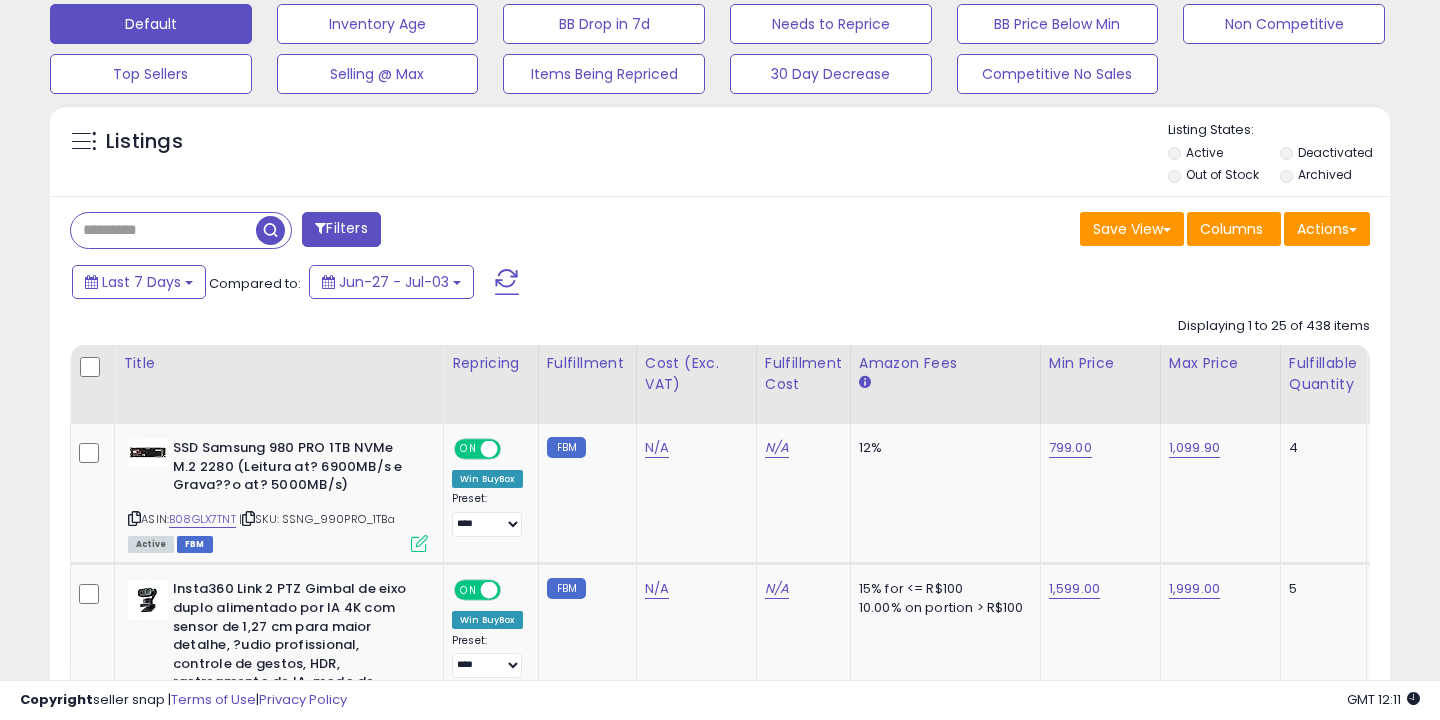click at bounding box center [163, 230] 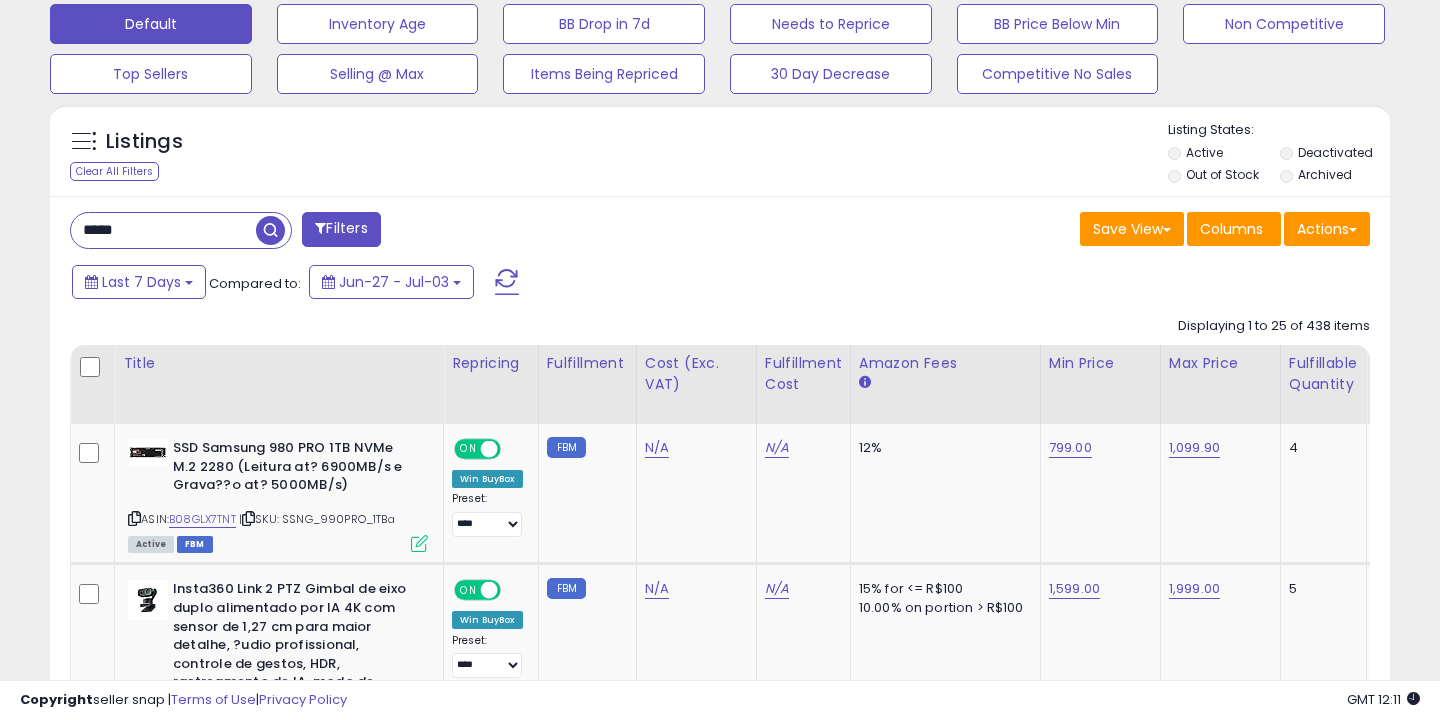 type on "*****" 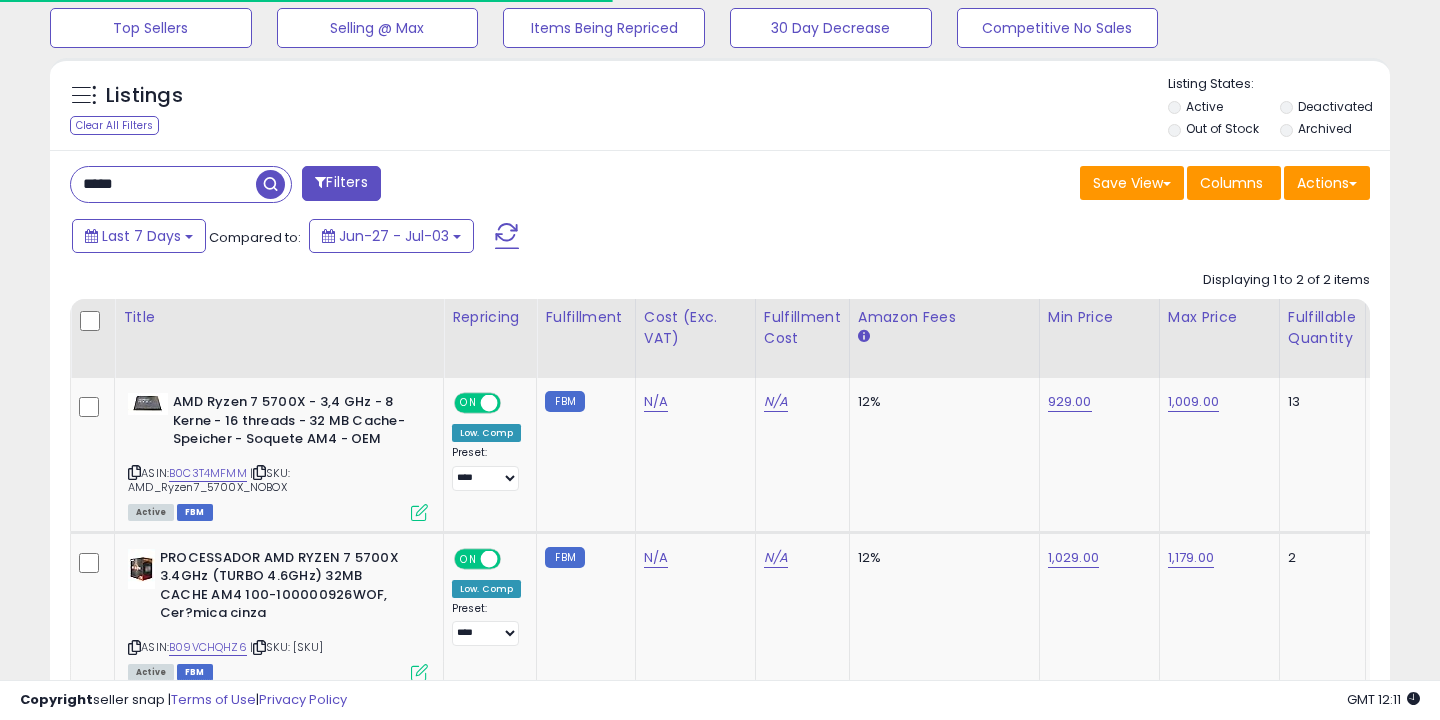 scroll, scrollTop: 674, scrollLeft: 0, axis: vertical 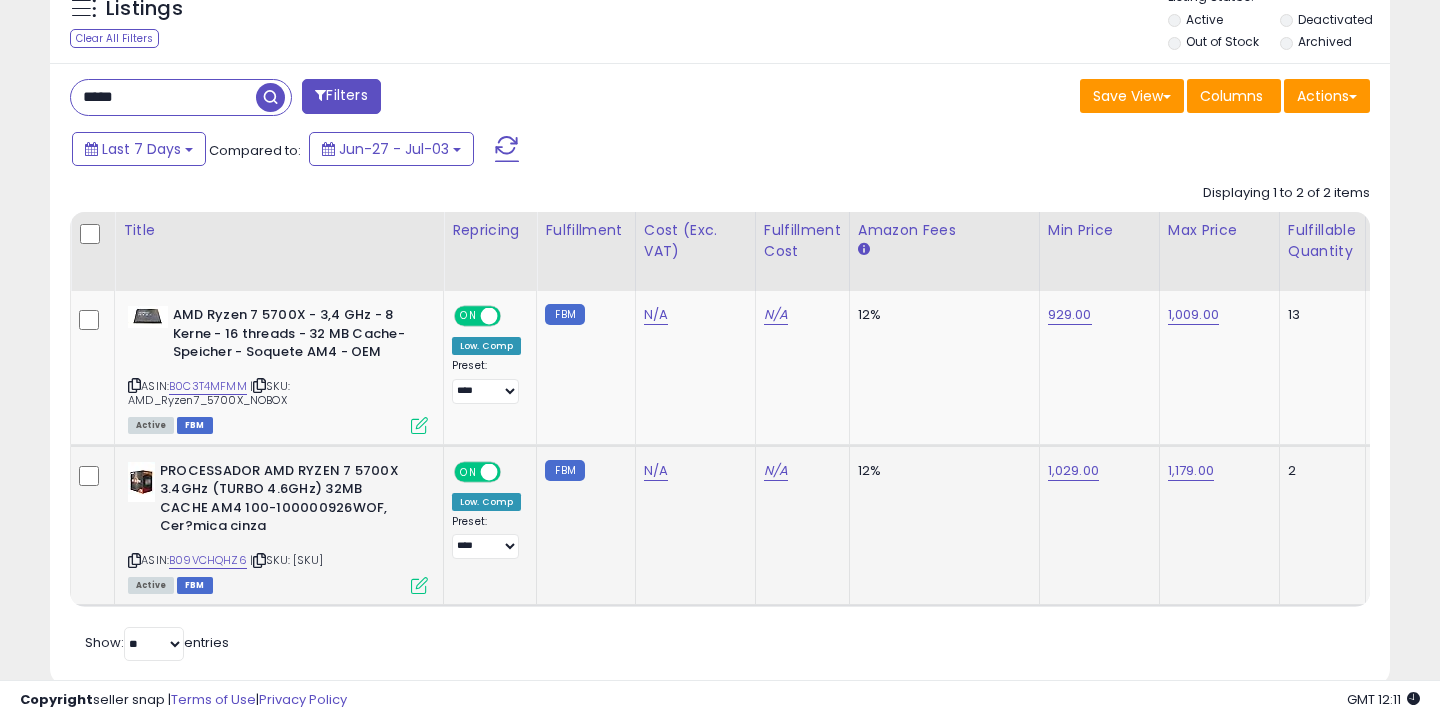 click at bounding box center (419, 585) 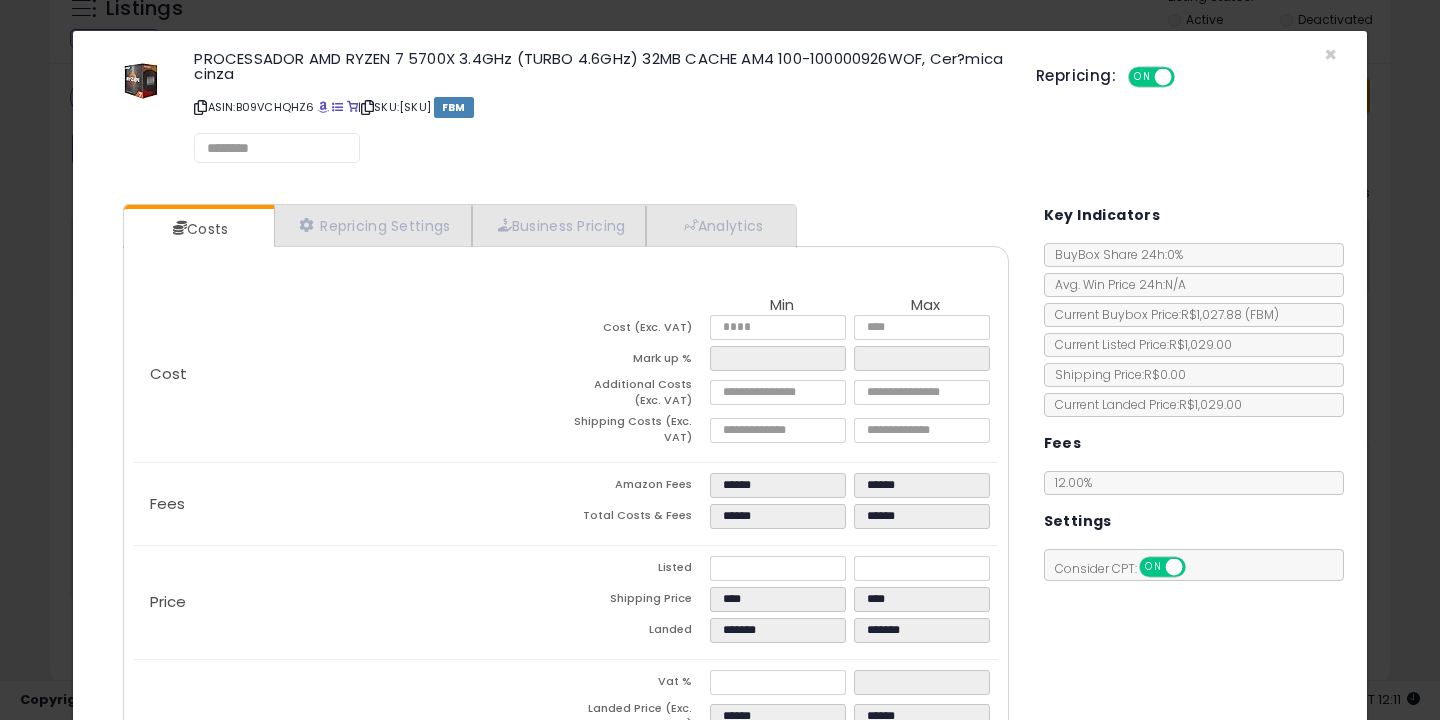 select on "**********" 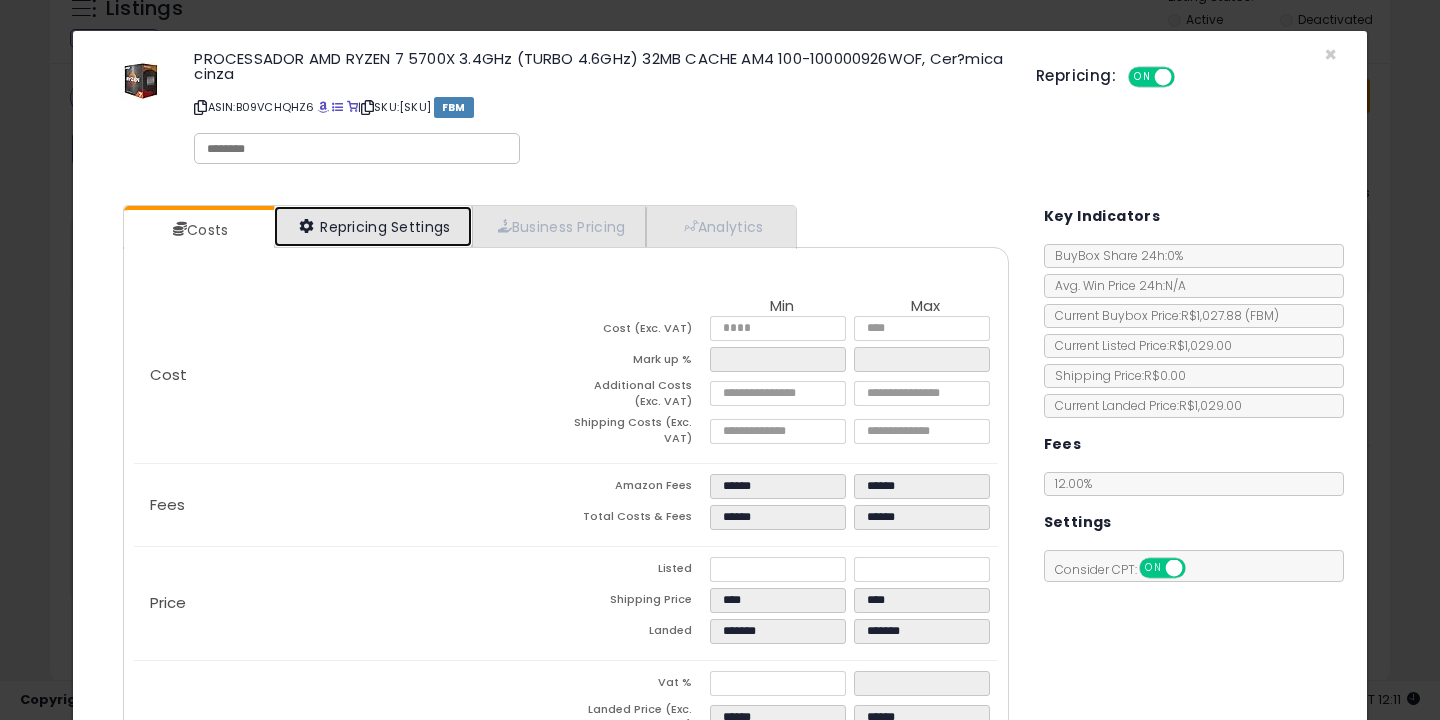 click on "Repricing Settings" at bounding box center [373, 226] 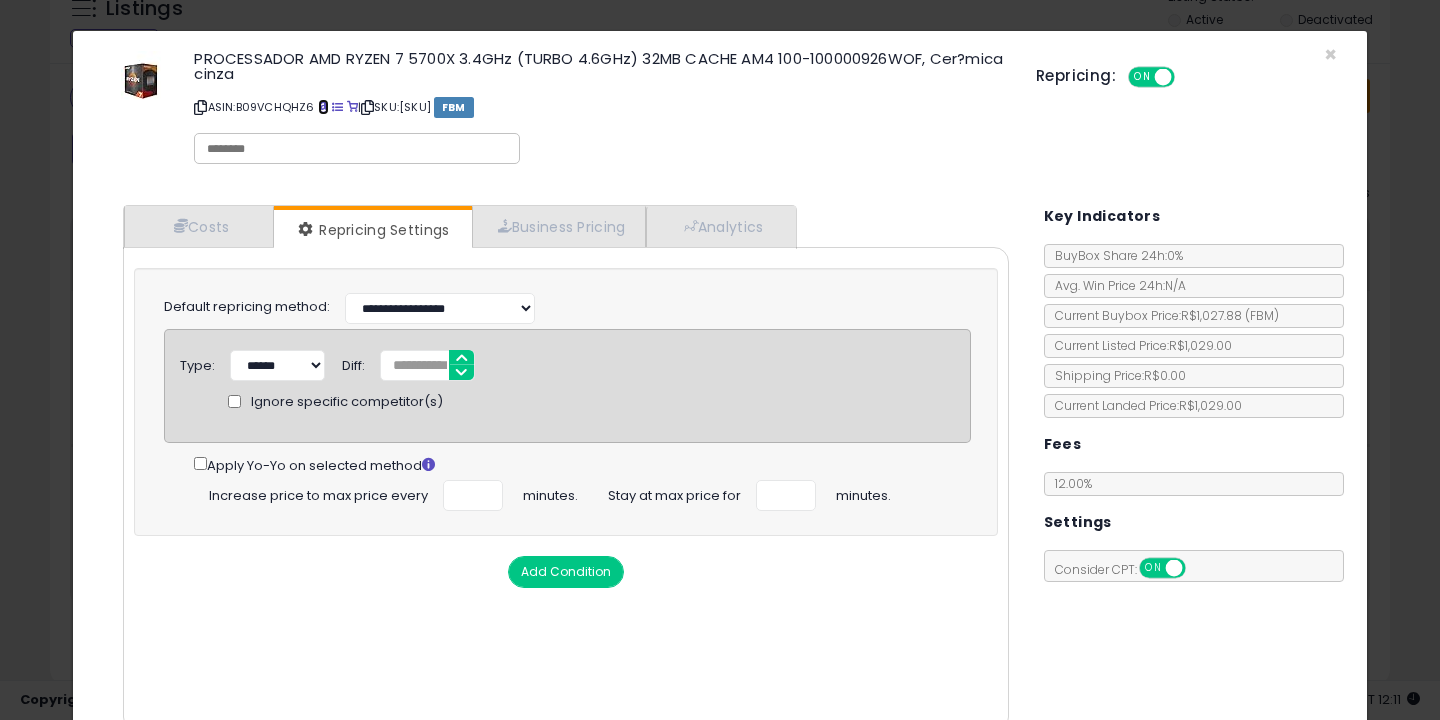 click at bounding box center [323, 107] 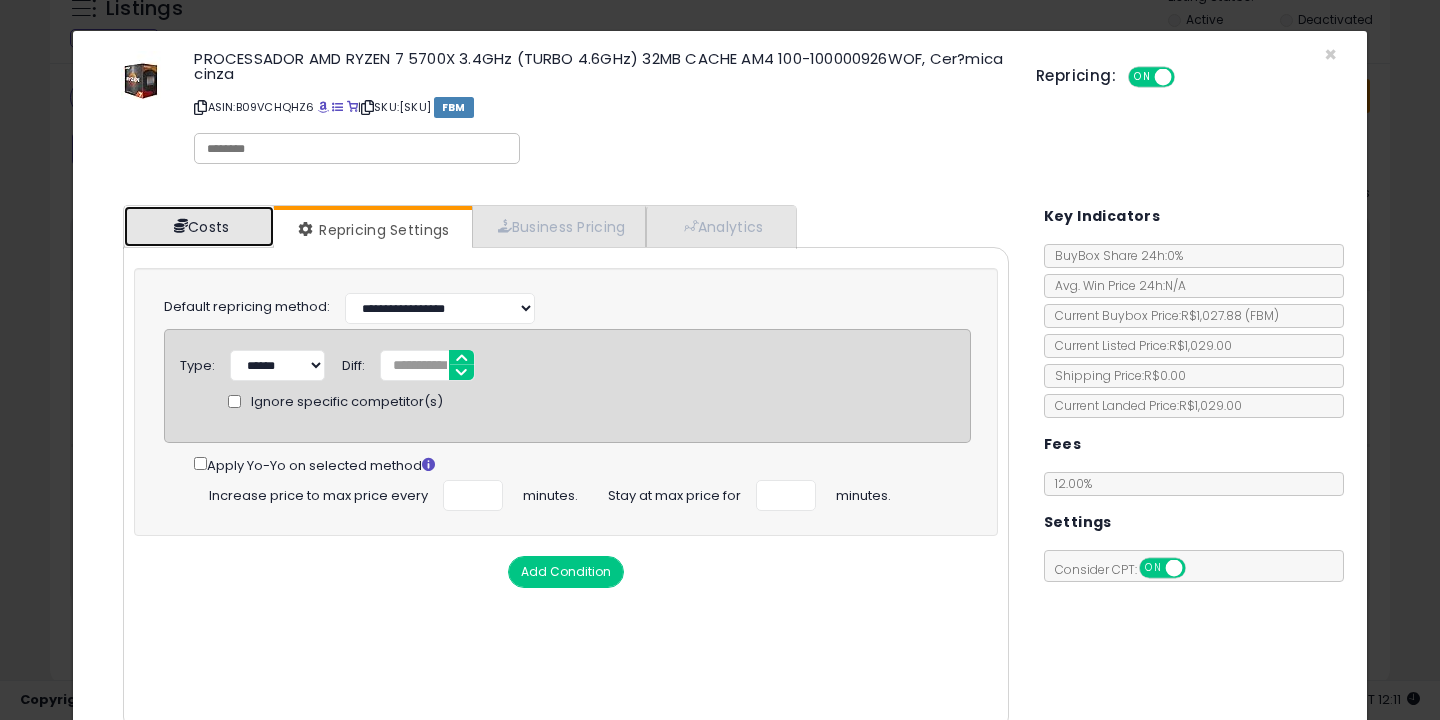 click on "Costs" at bounding box center [199, 226] 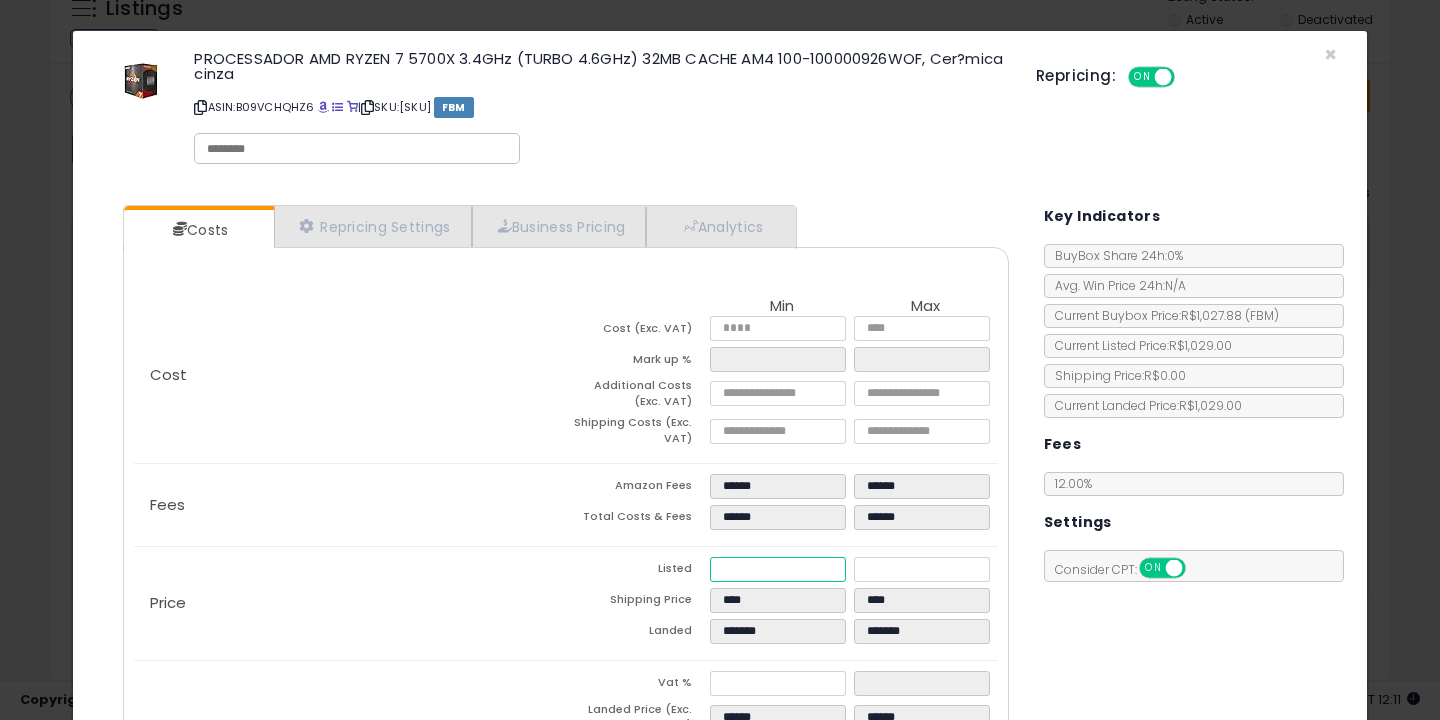 click on "*******" at bounding box center (778, 569) 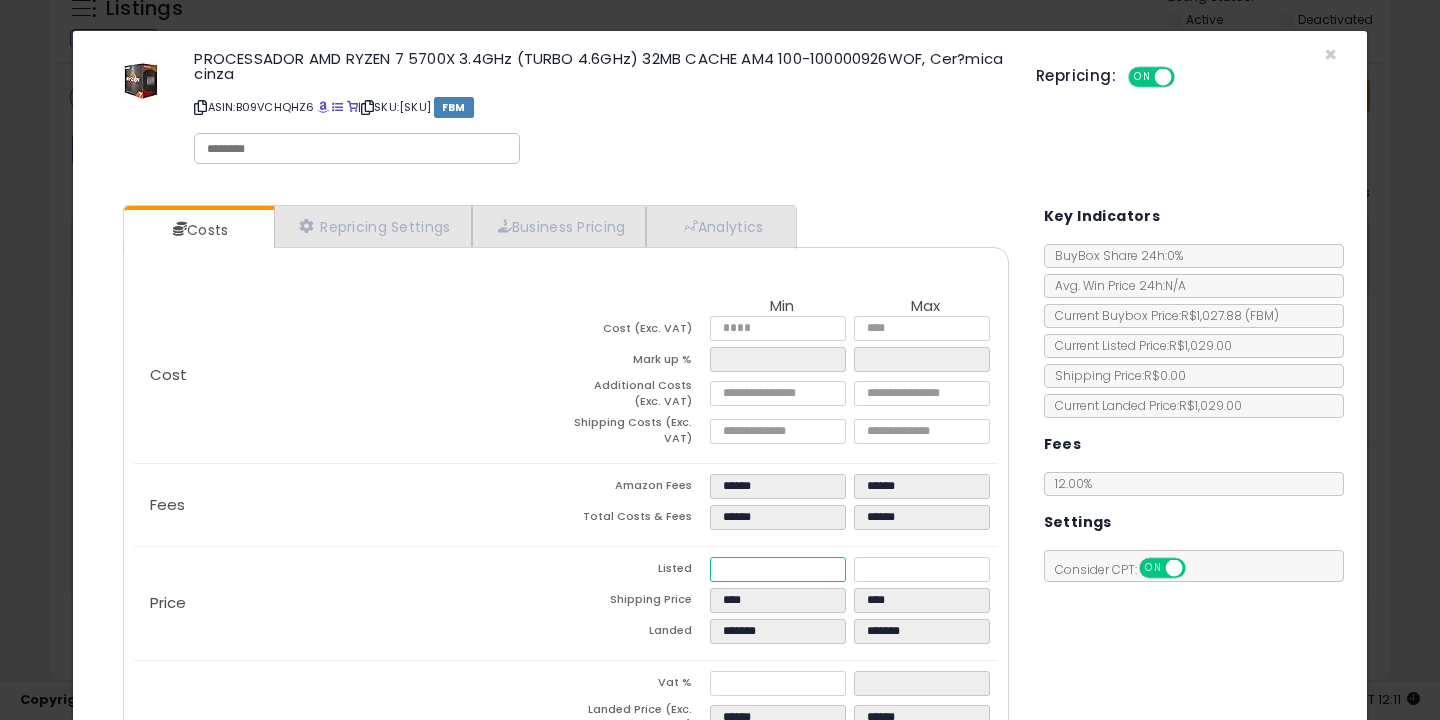 type on "****" 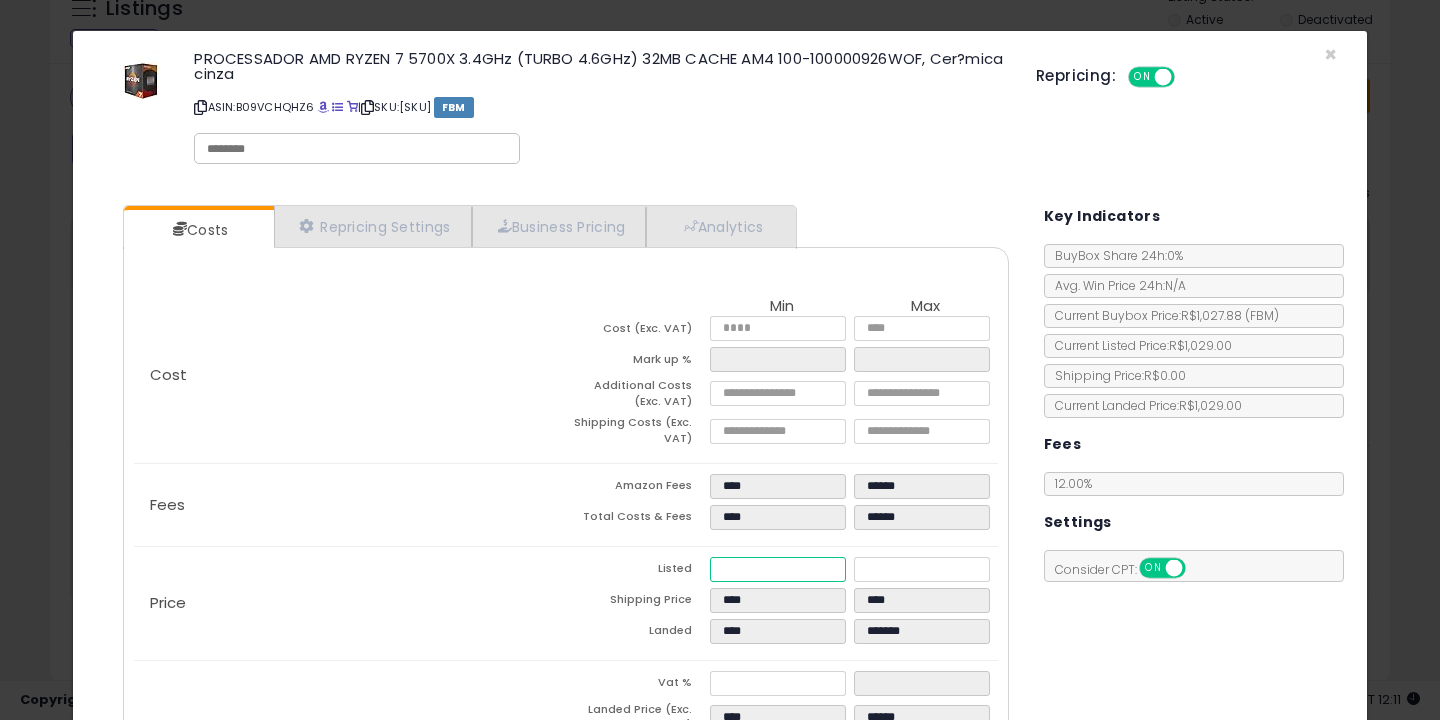 type on "****" 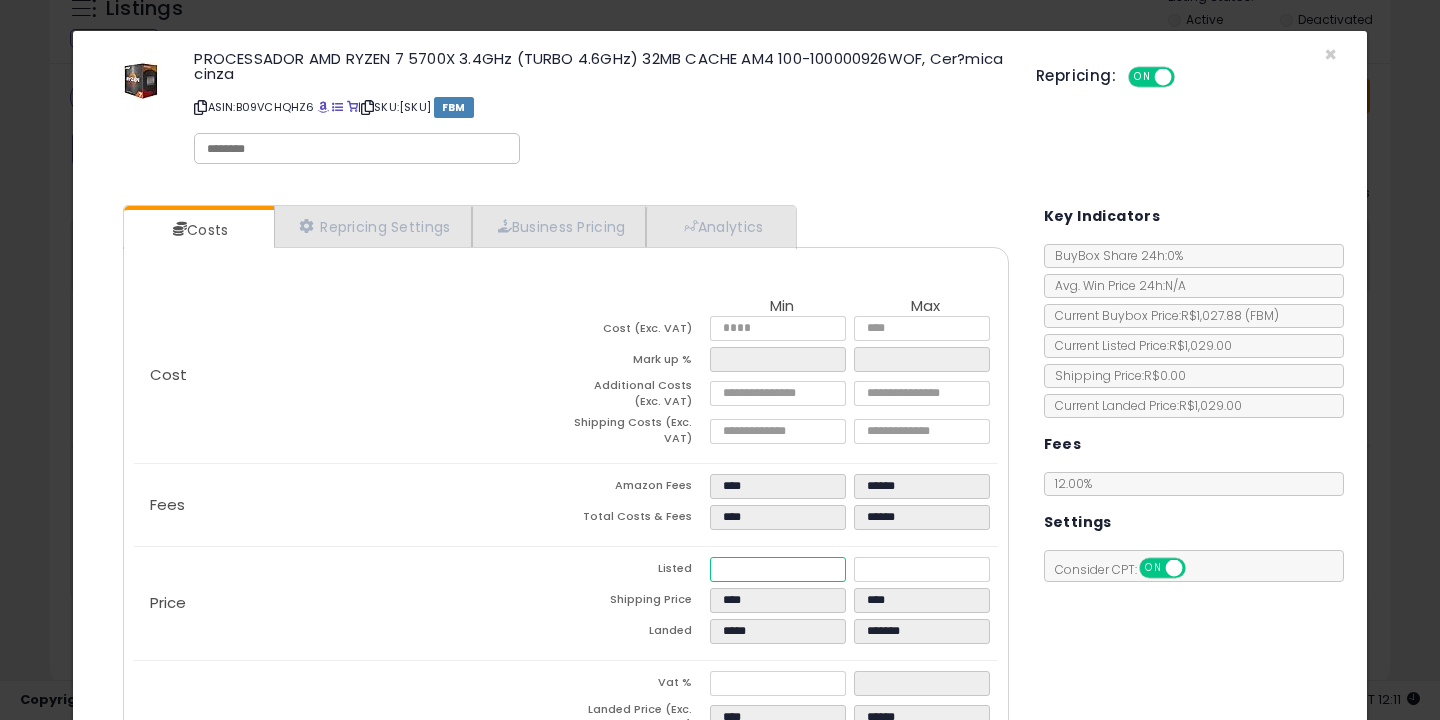 type on "*****" 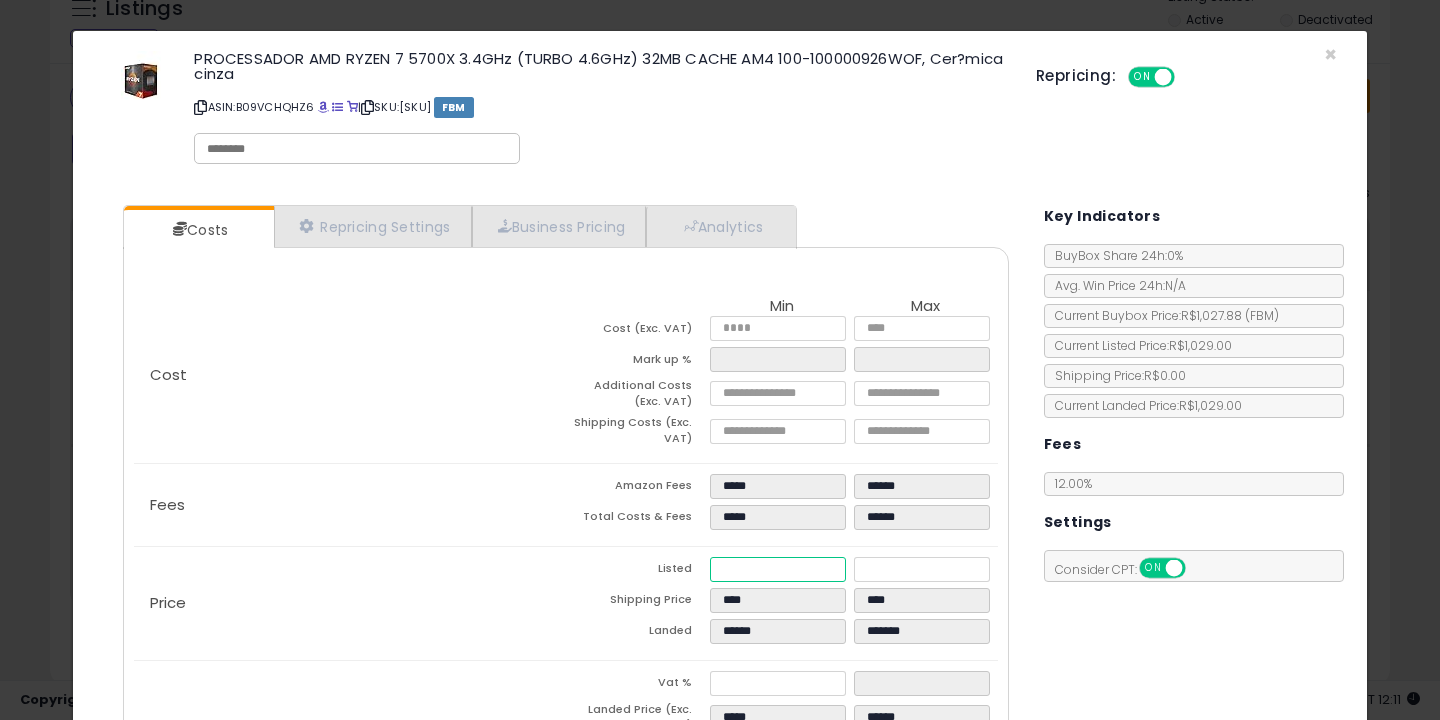 type on "******" 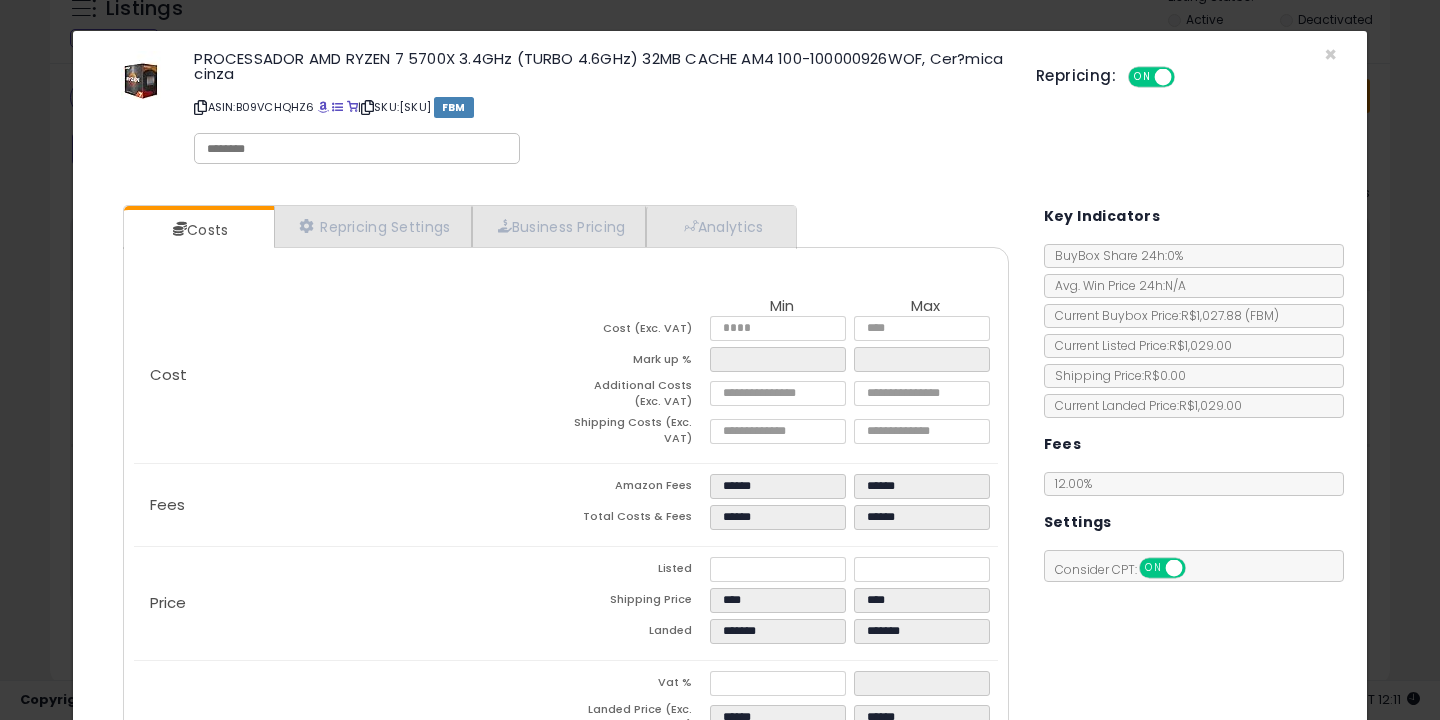 click on "Fees
Amazon Fees
******
******
Total Costs & Fees
******
******" 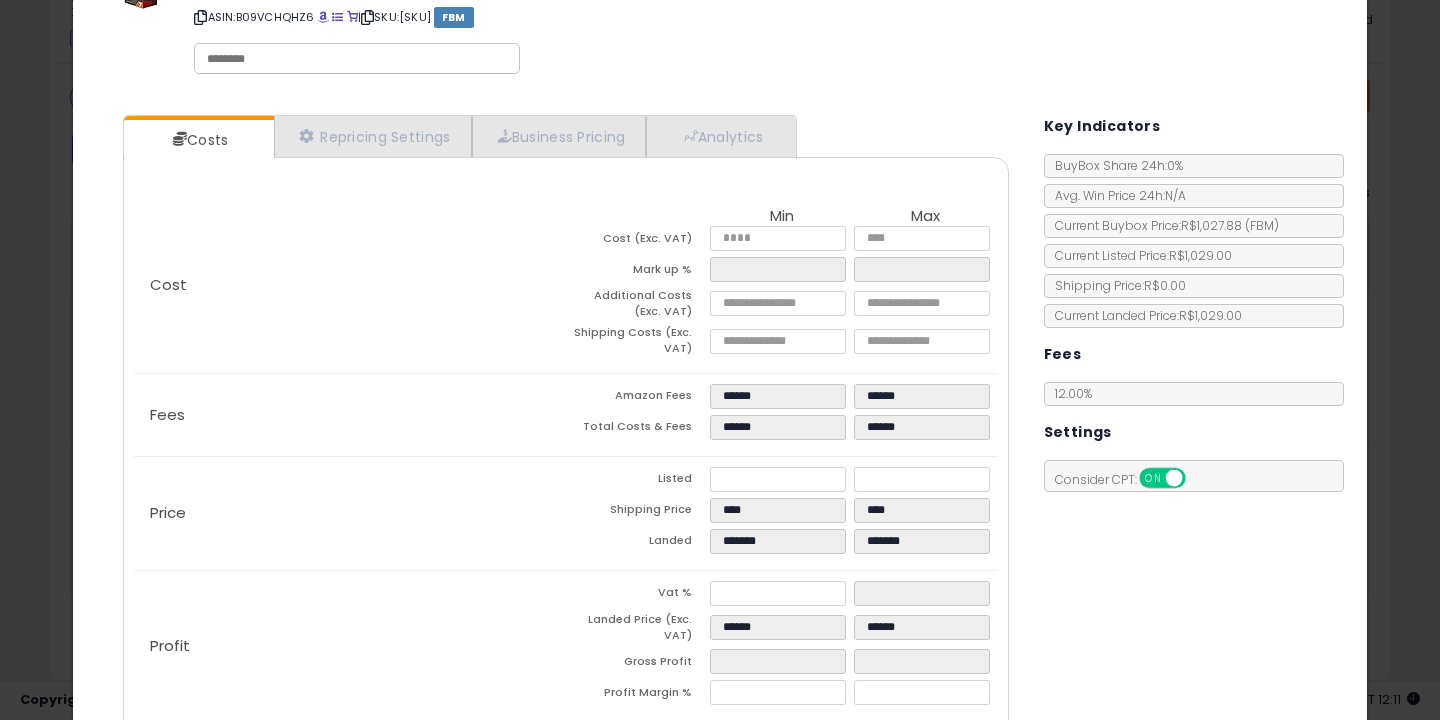 scroll, scrollTop: 196, scrollLeft: 0, axis: vertical 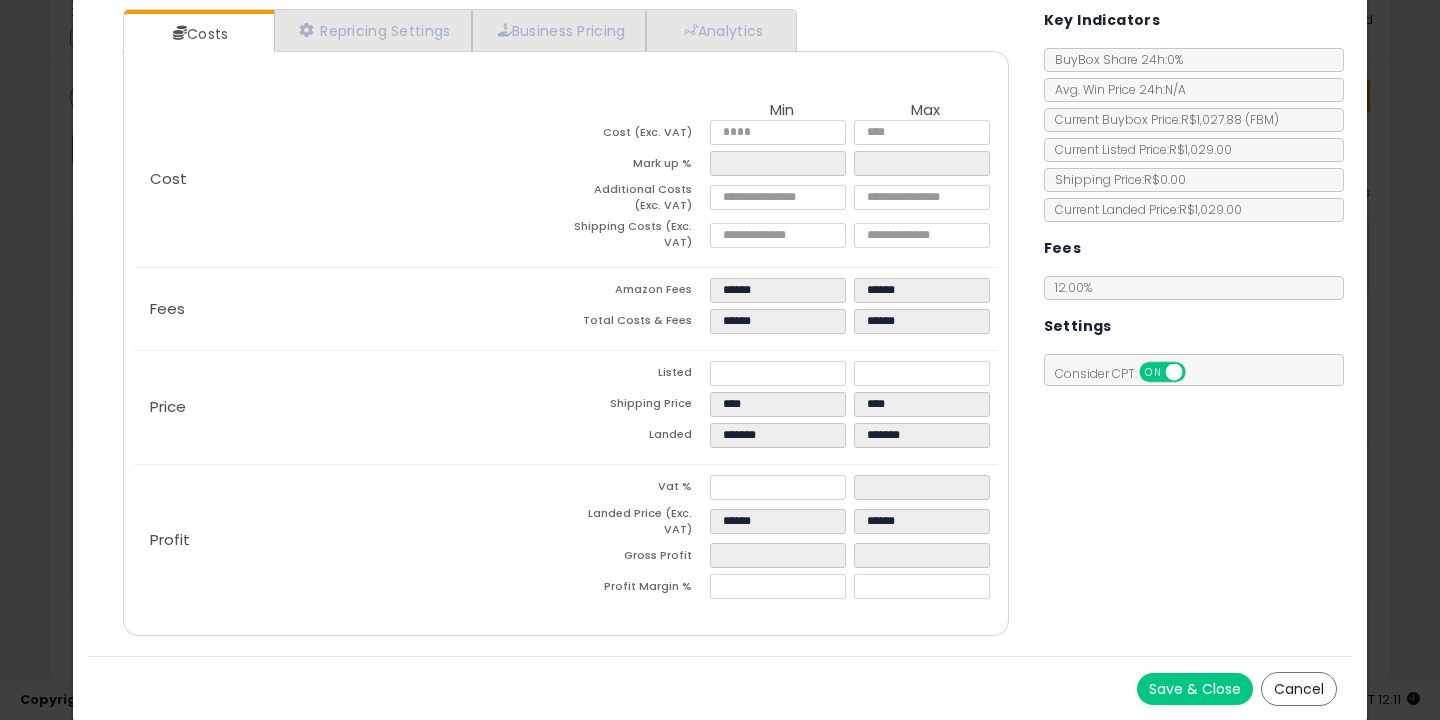 click on "Save & Close" at bounding box center [1195, 689] 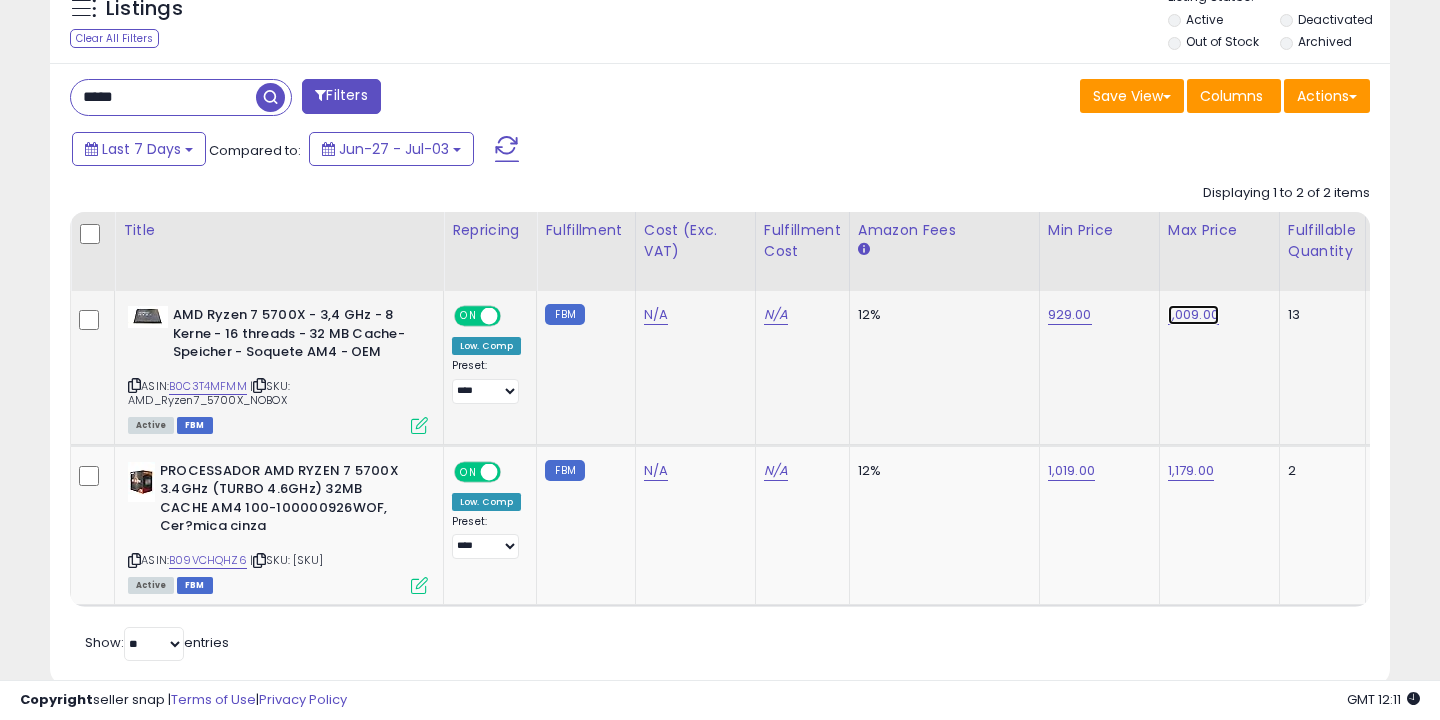 click on "1,009.00" at bounding box center [1193, 315] 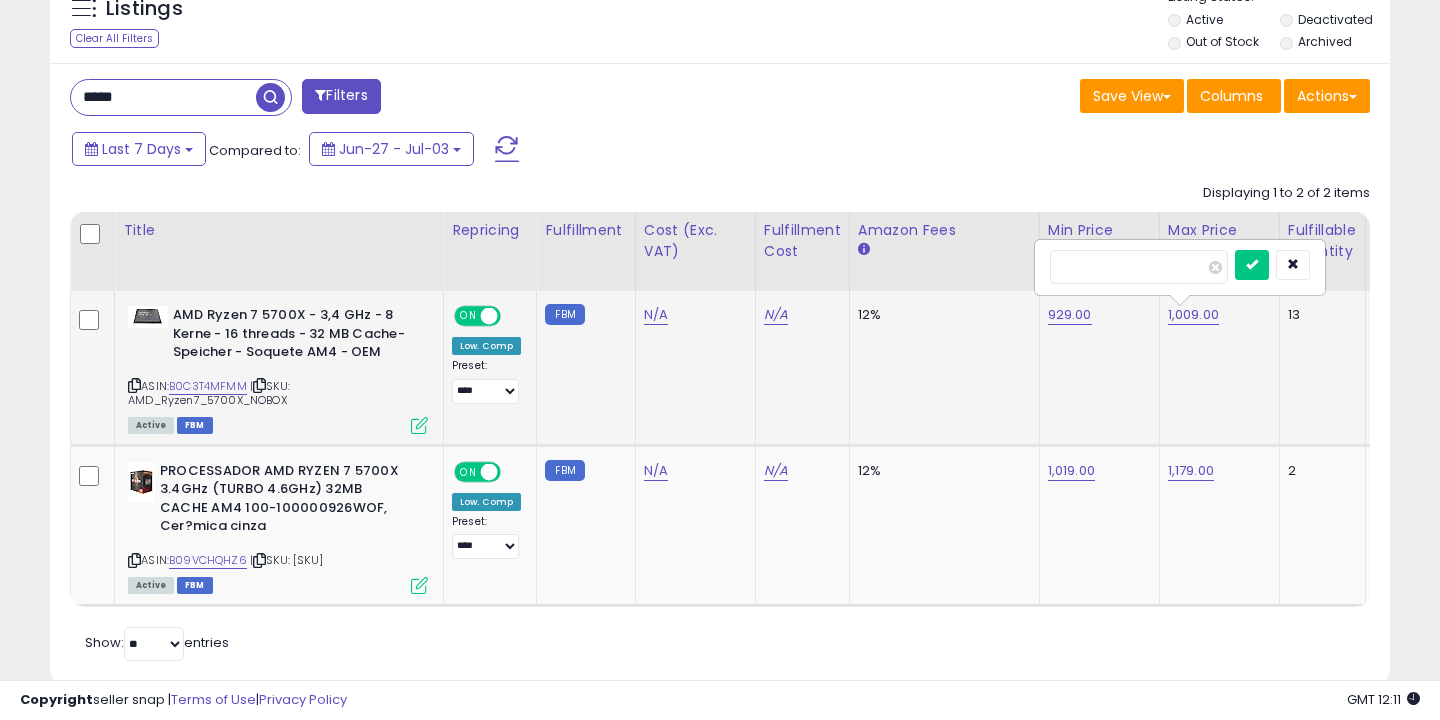 click at bounding box center (1139, 267) 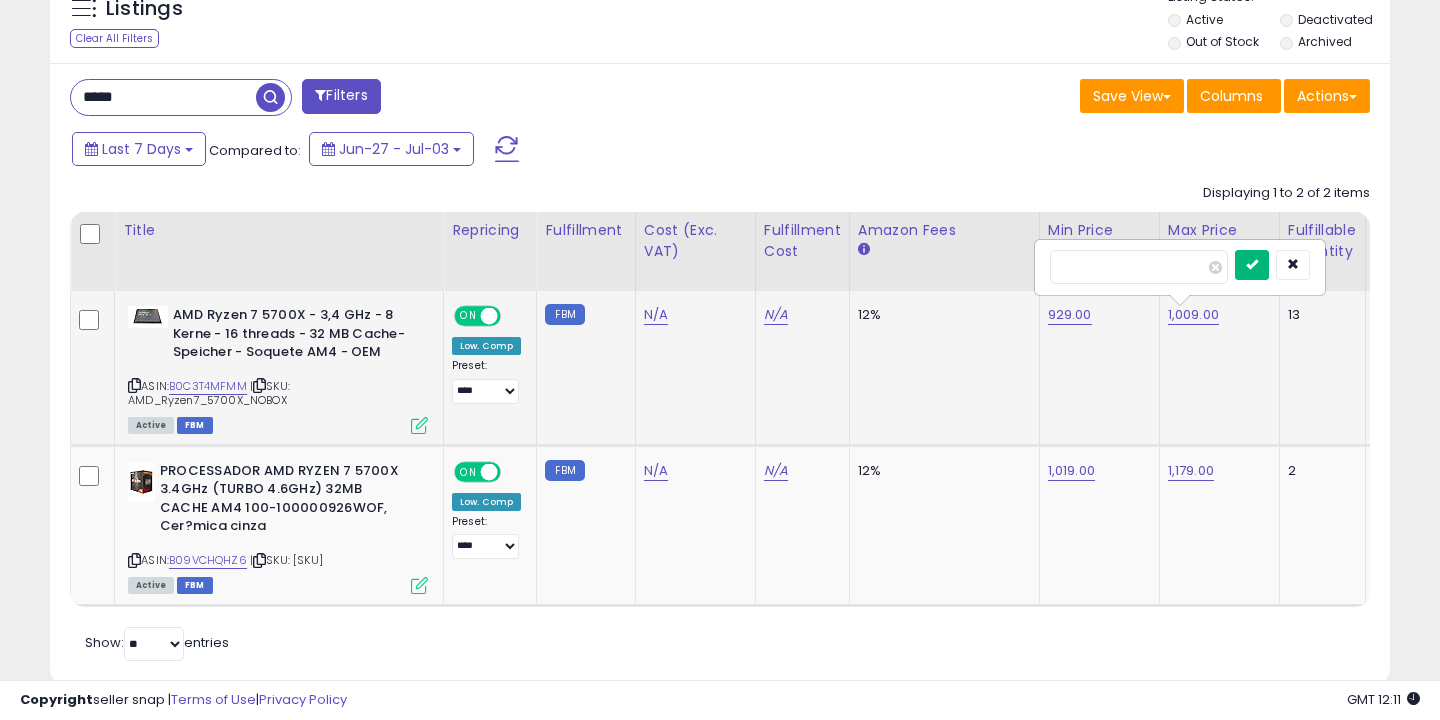 click at bounding box center [1252, 264] 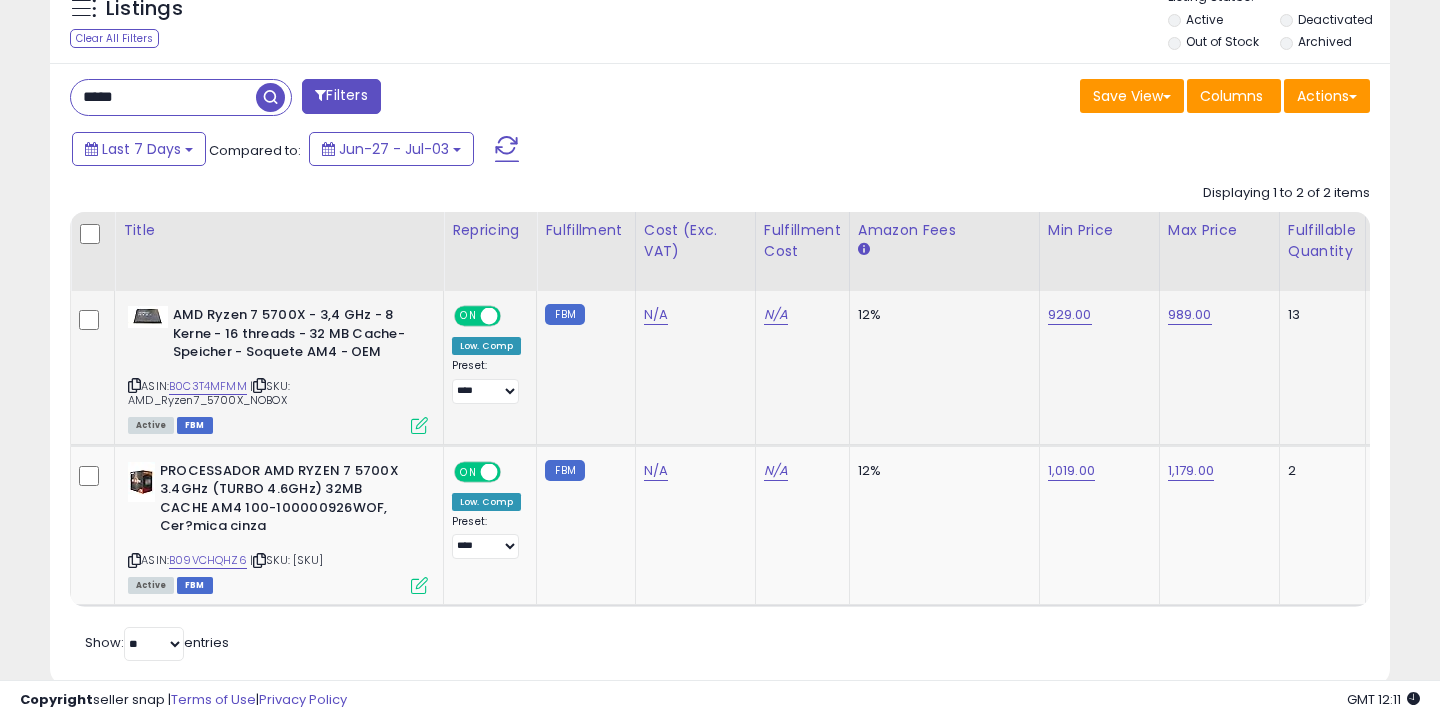 scroll, scrollTop: 747, scrollLeft: 0, axis: vertical 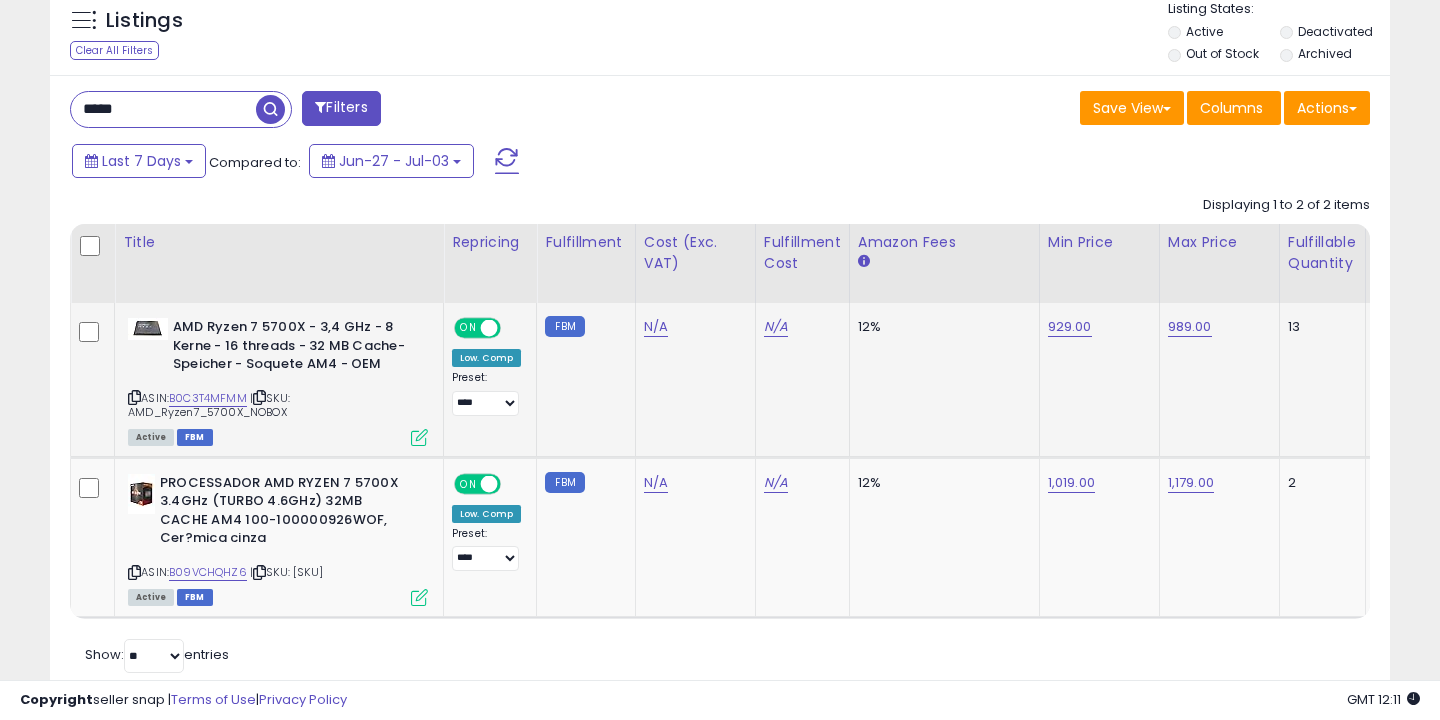 click on "*****" at bounding box center [163, 109] 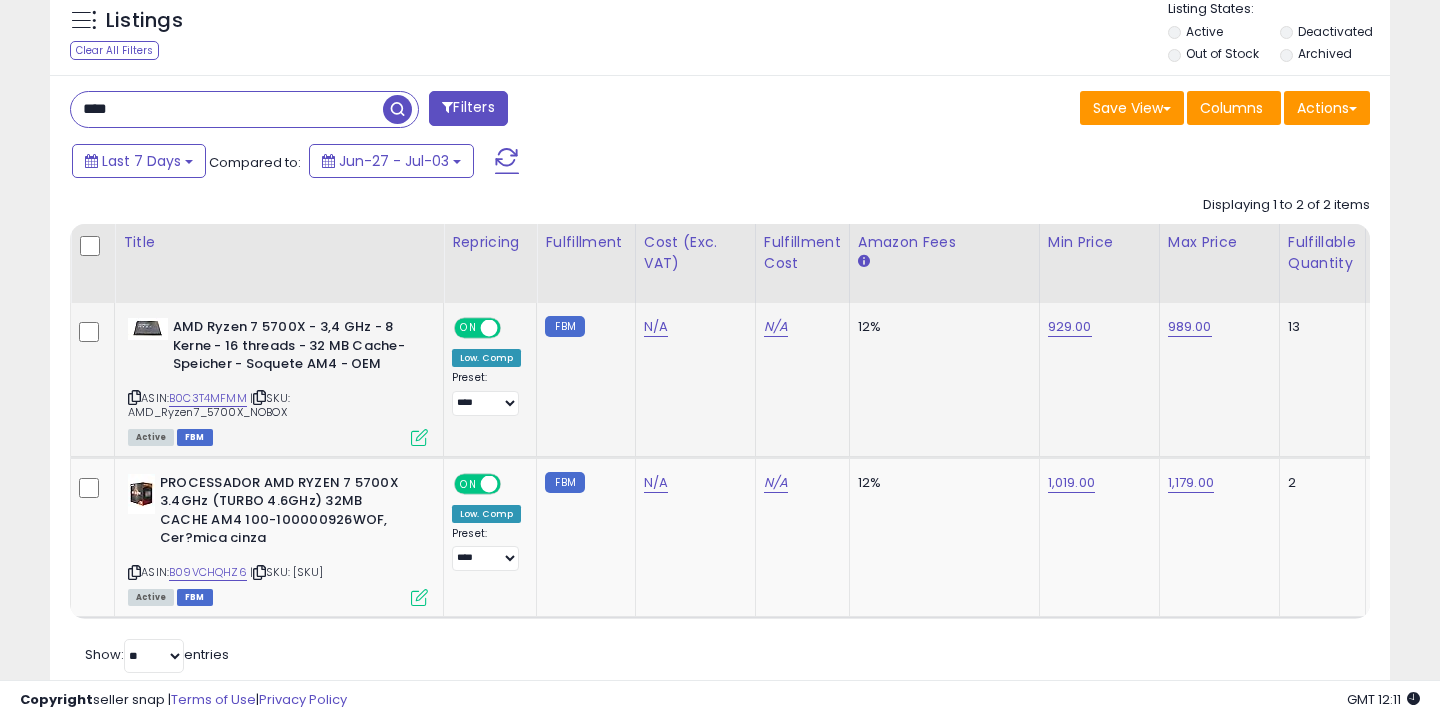 type on "****" 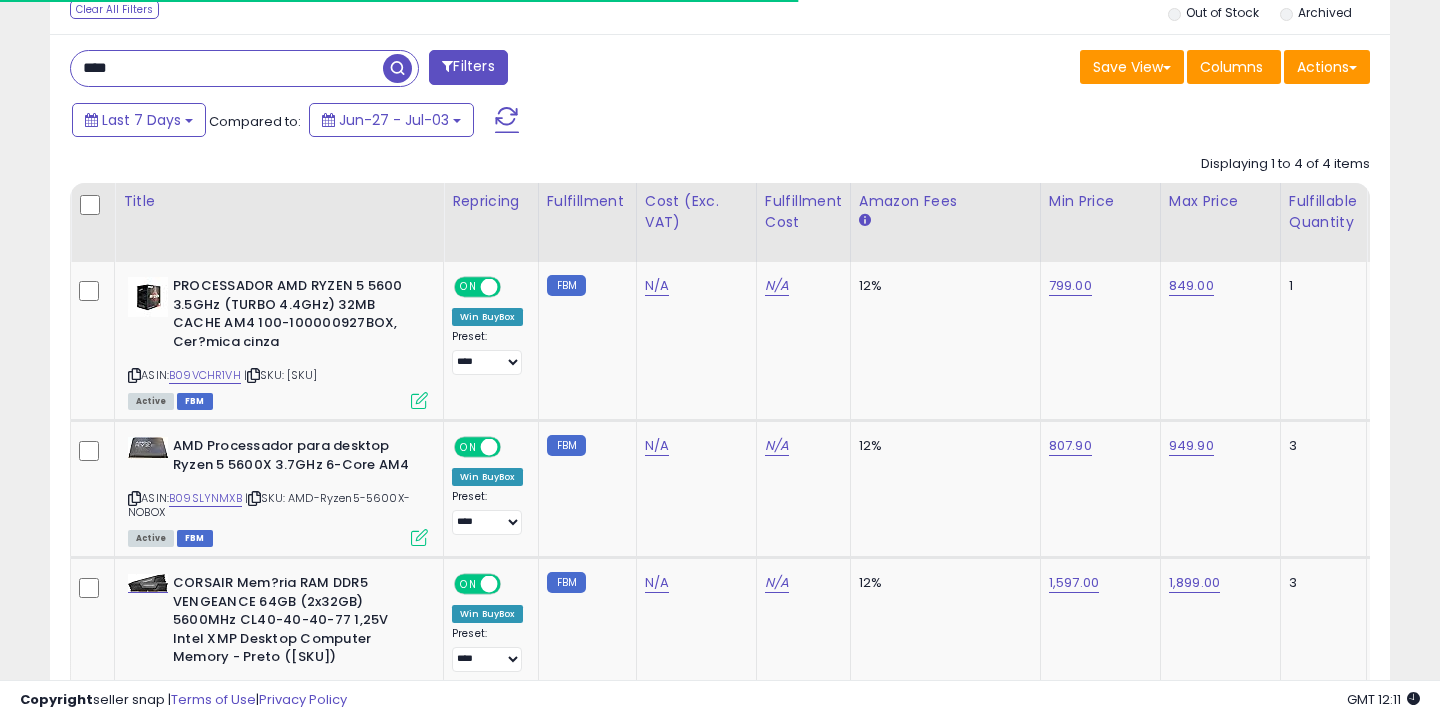 scroll, scrollTop: 790, scrollLeft: 0, axis: vertical 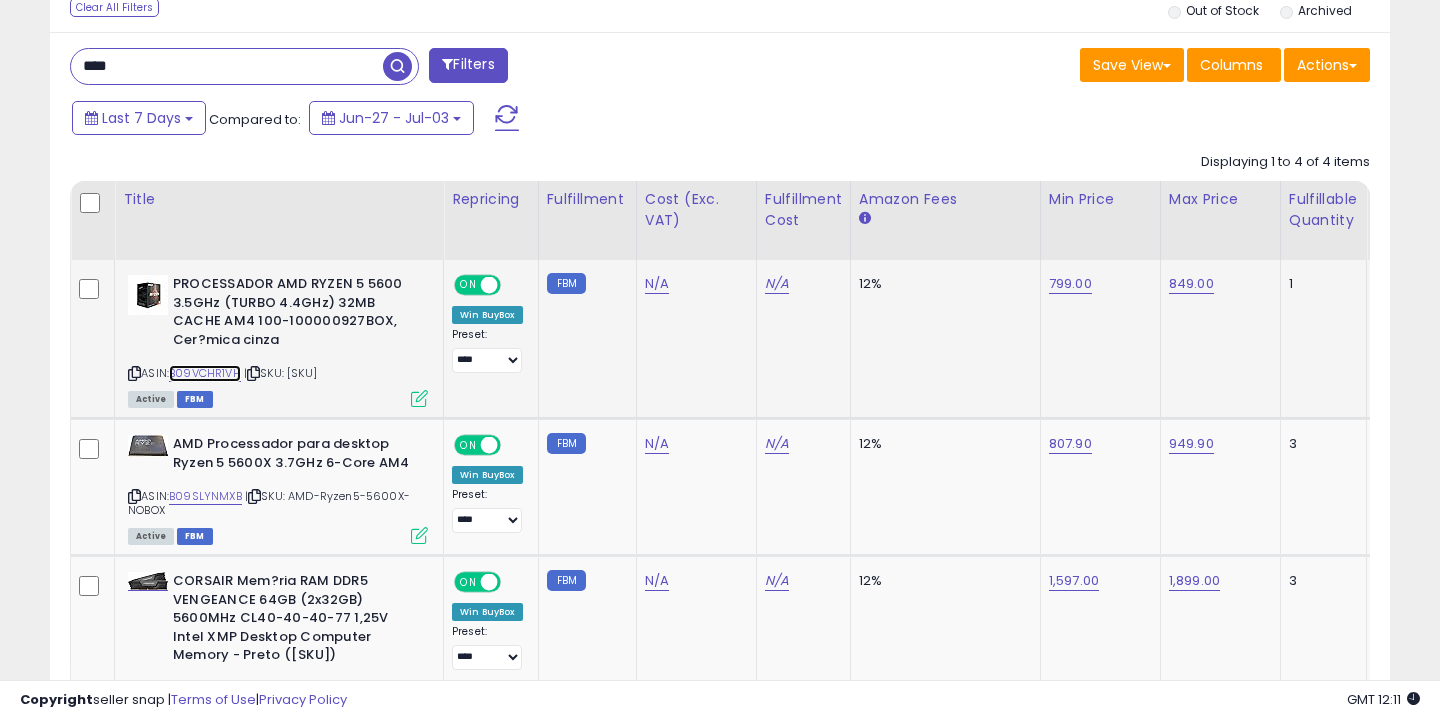 click on "B09VCHR1VH" at bounding box center [205, 373] 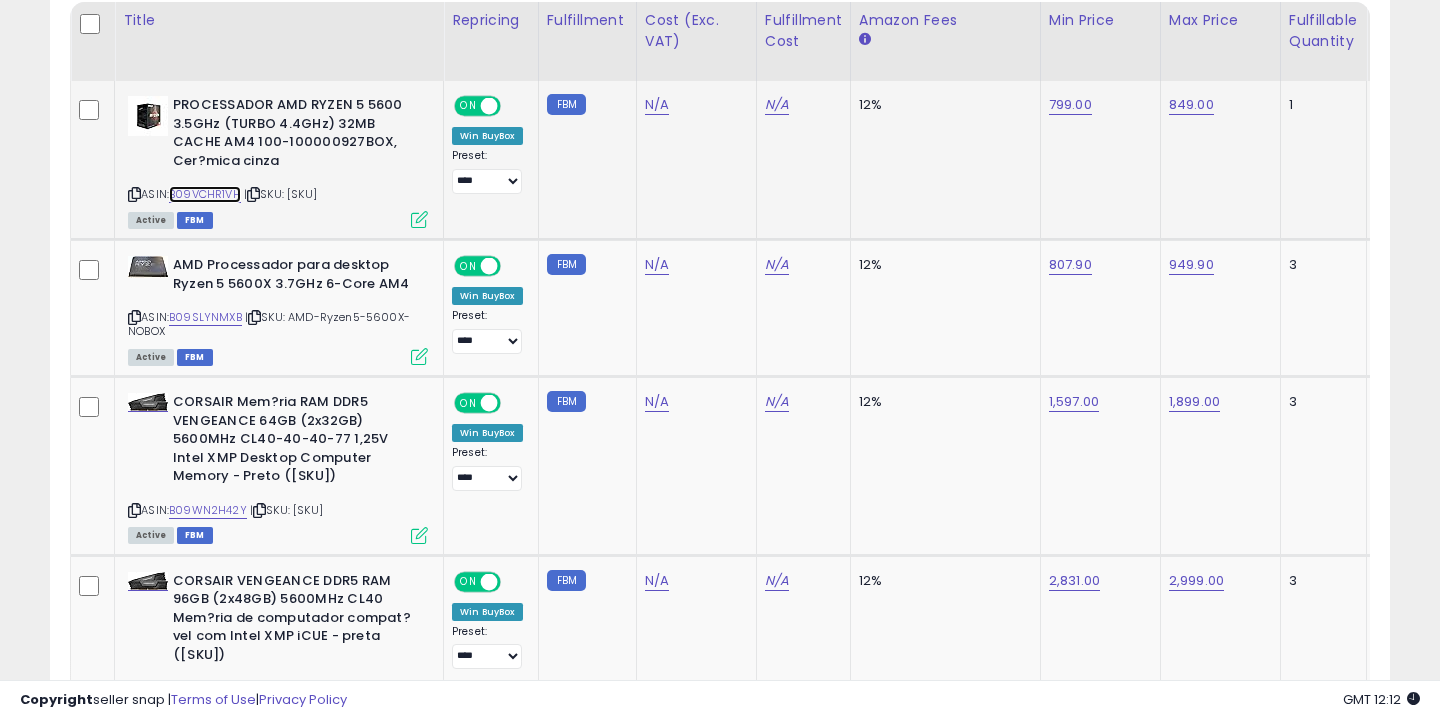 scroll, scrollTop: 970, scrollLeft: 0, axis: vertical 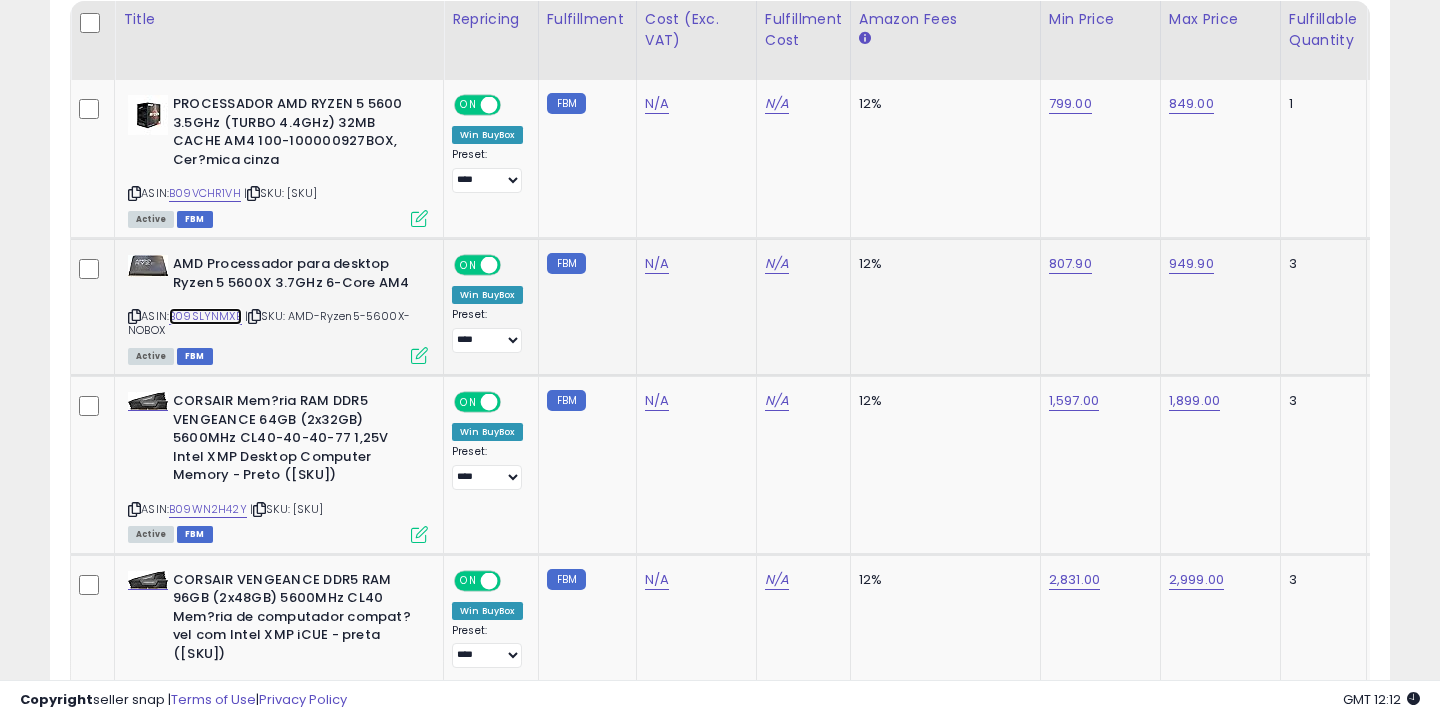 click on "B09SLYNMXB" at bounding box center (205, 316) 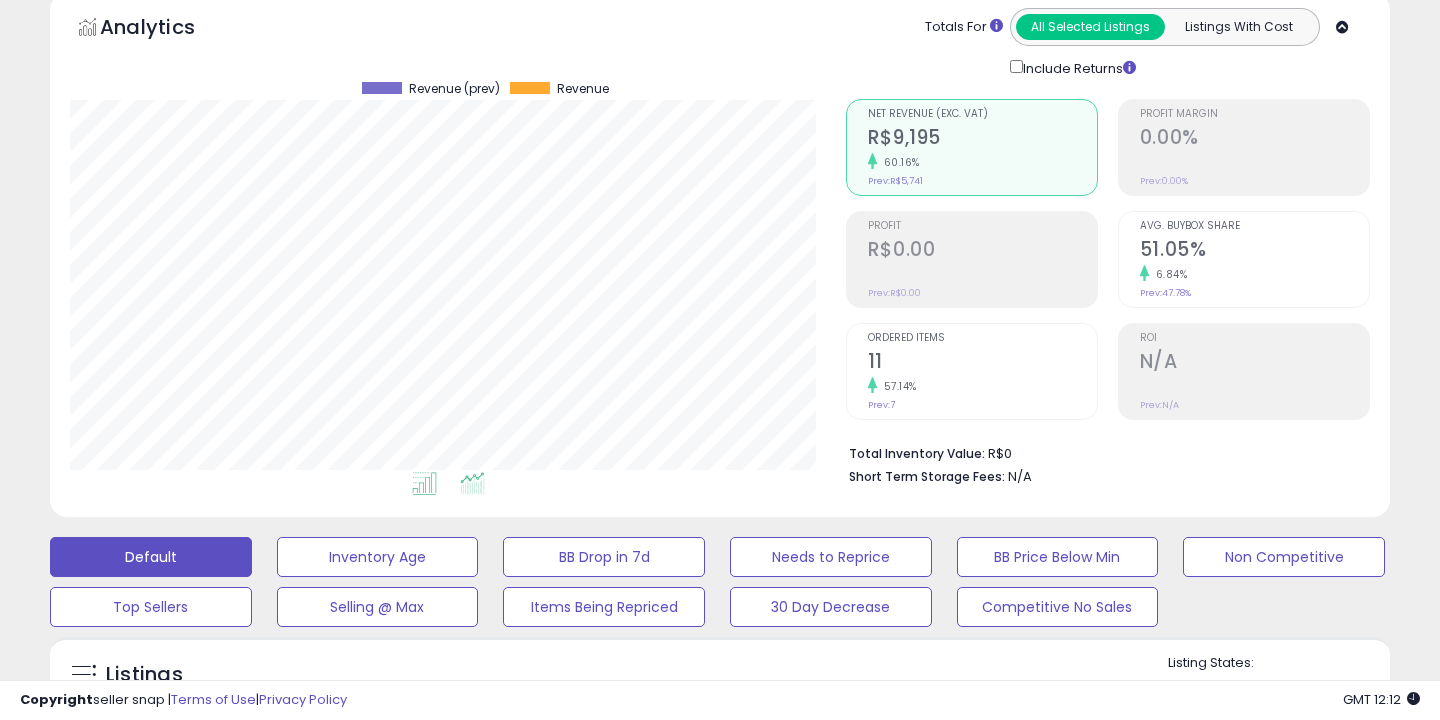 scroll, scrollTop: 0, scrollLeft: 0, axis: both 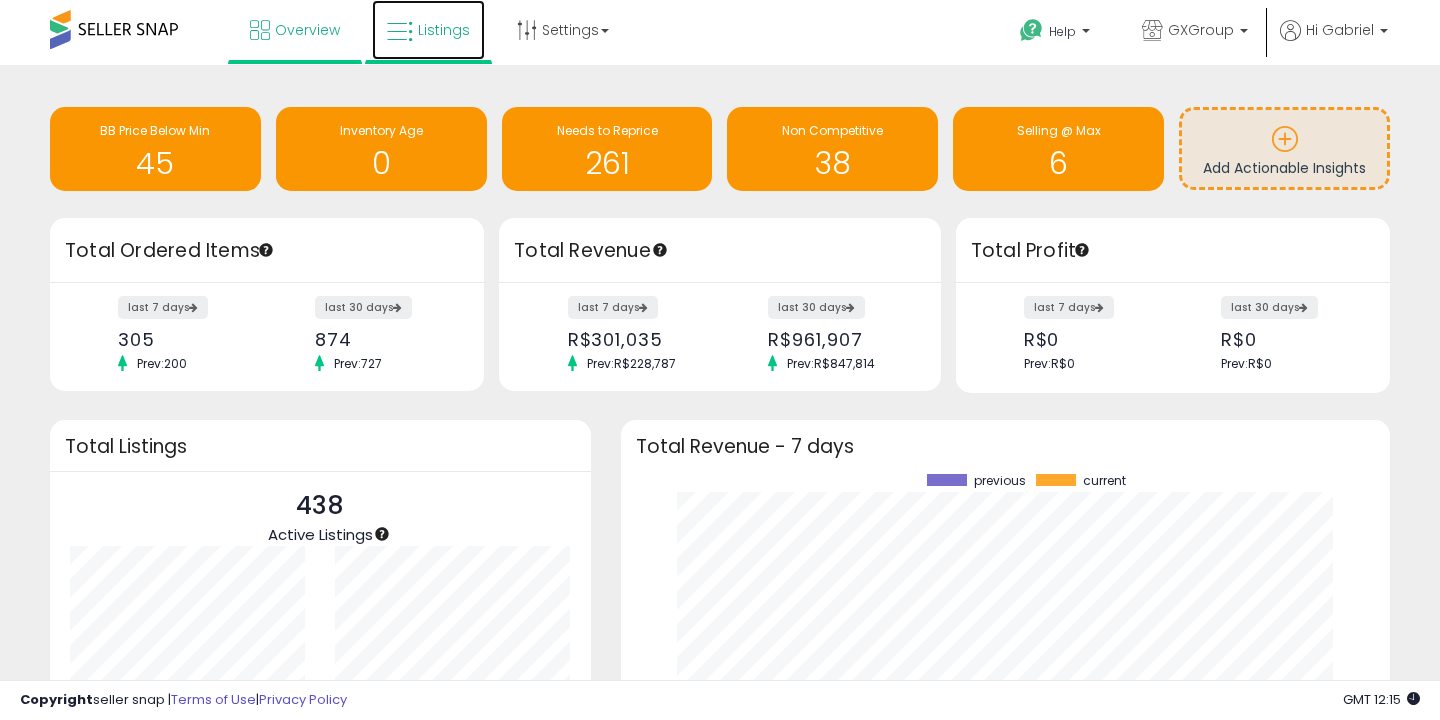 click on "Listings" at bounding box center (428, 30) 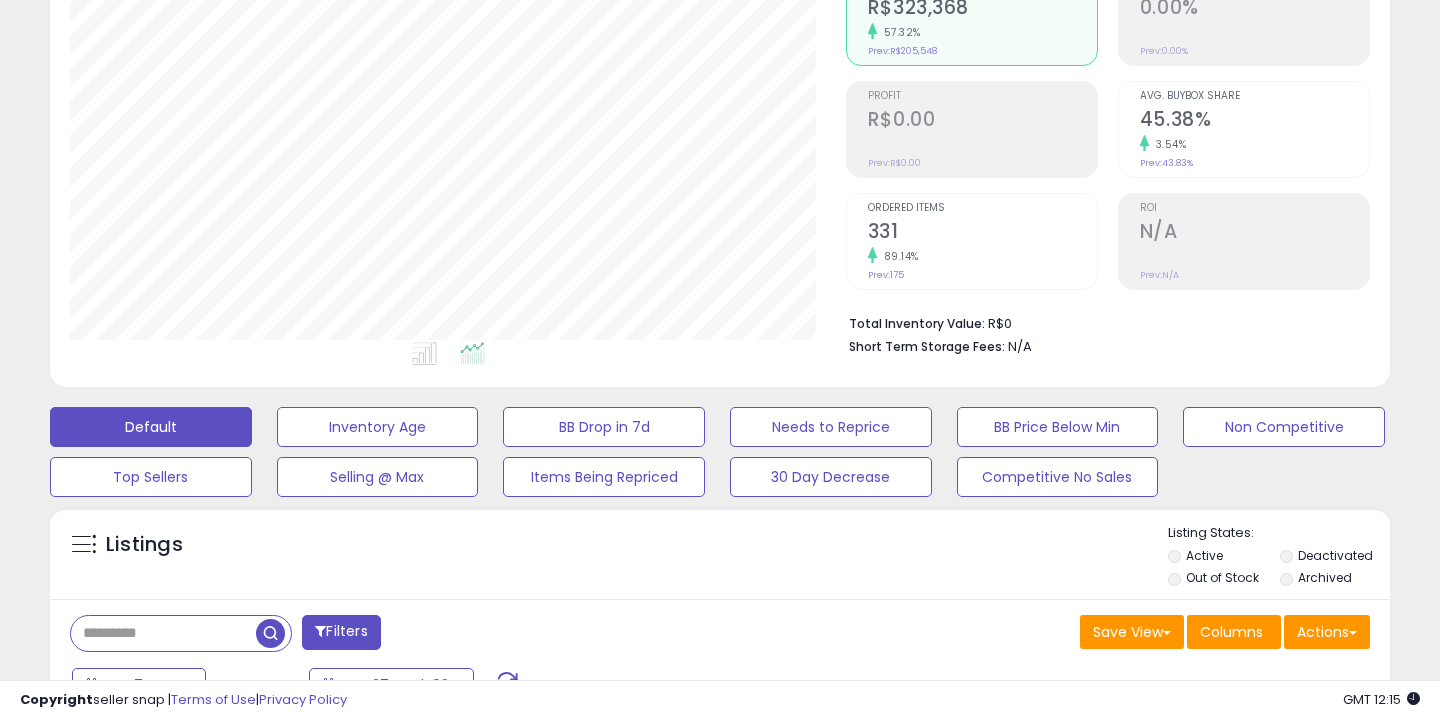 scroll, scrollTop: 312, scrollLeft: 0, axis: vertical 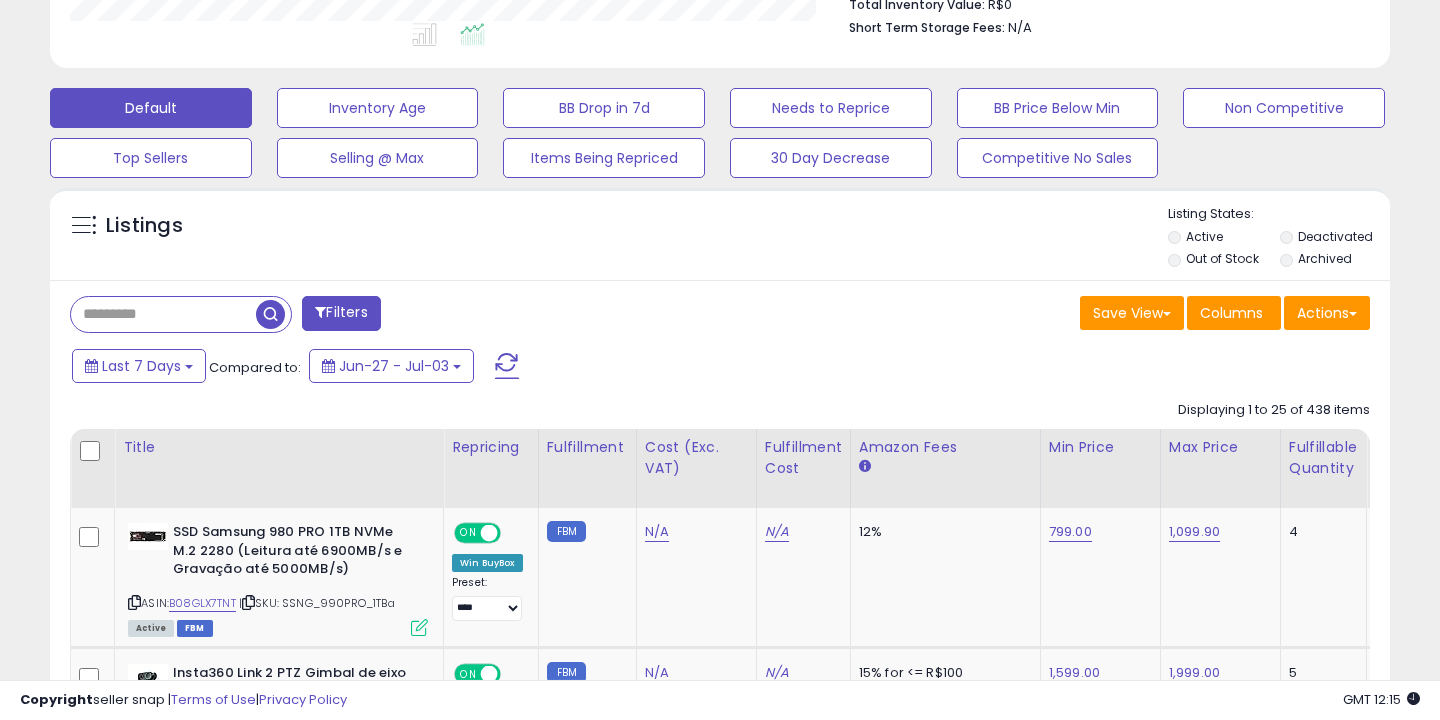 click at bounding box center [163, 314] 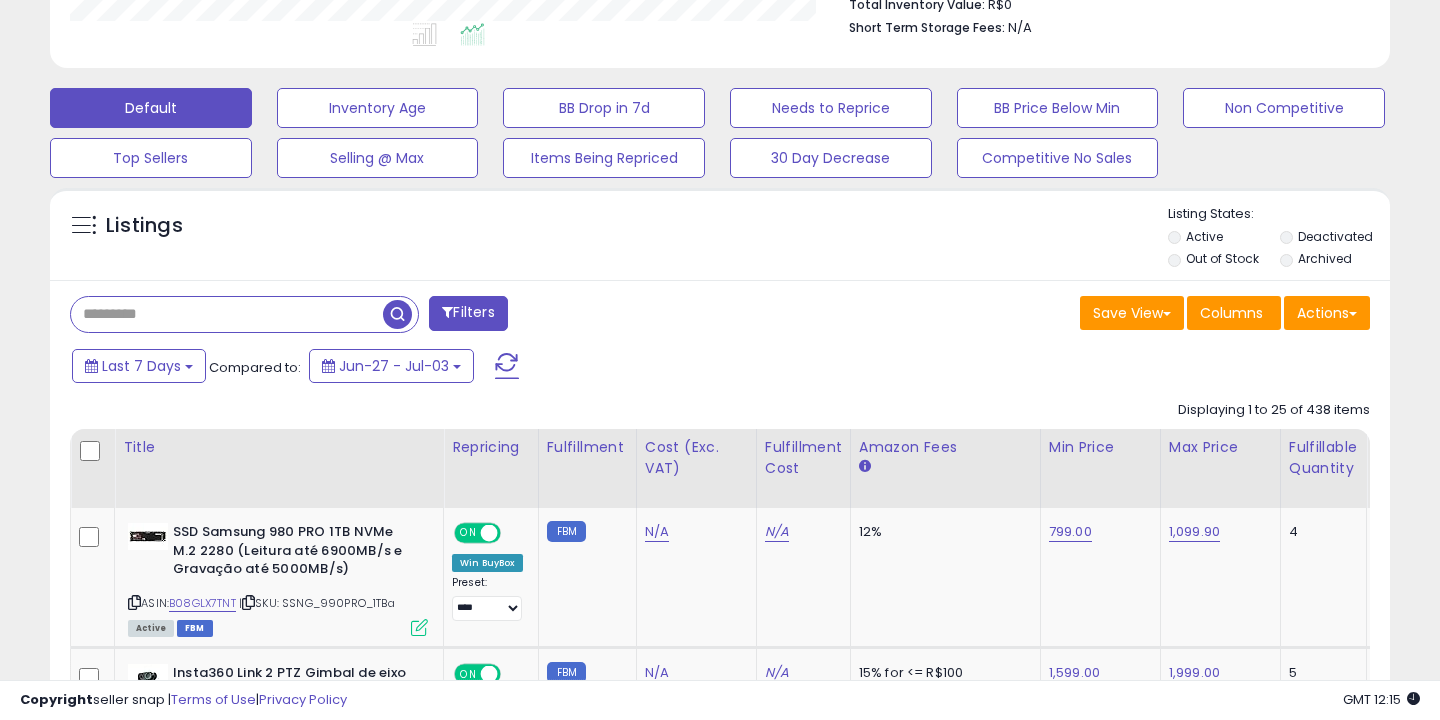 paste on "**********" 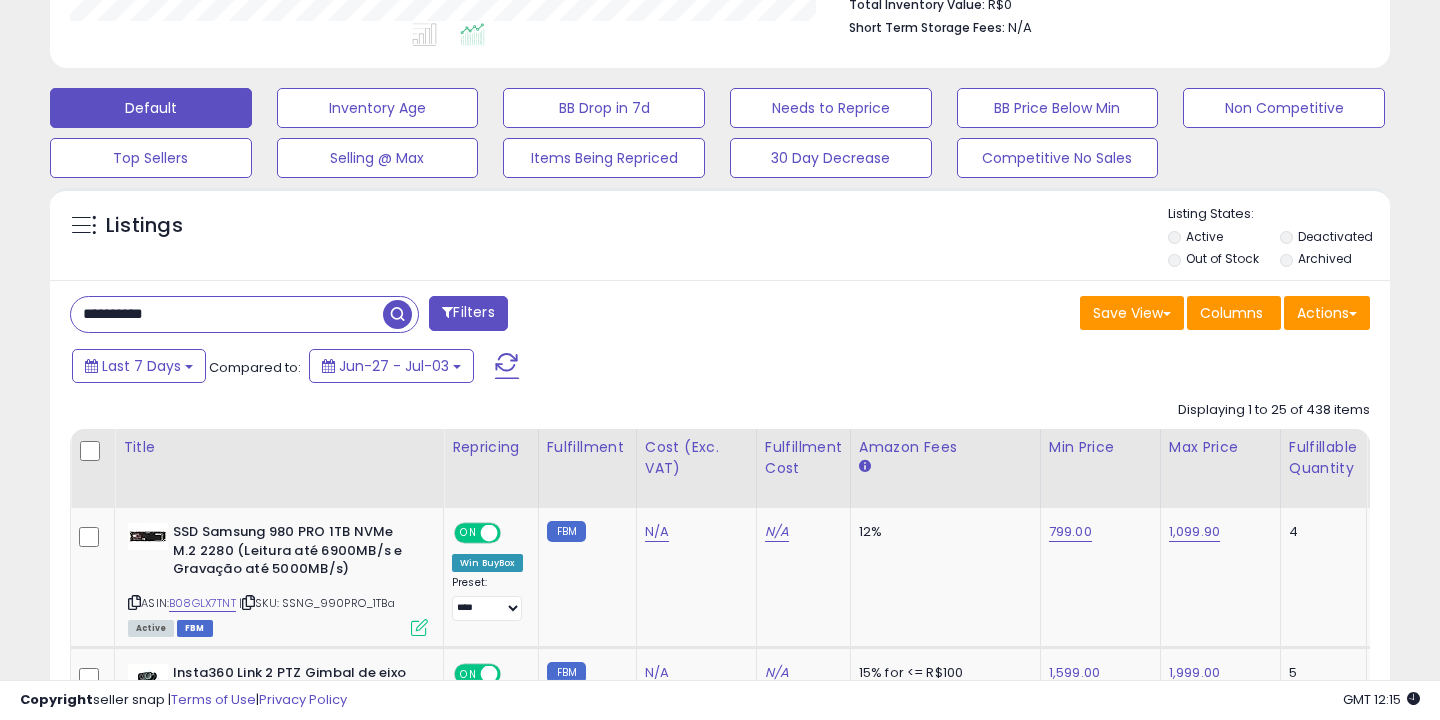 type on "**********" 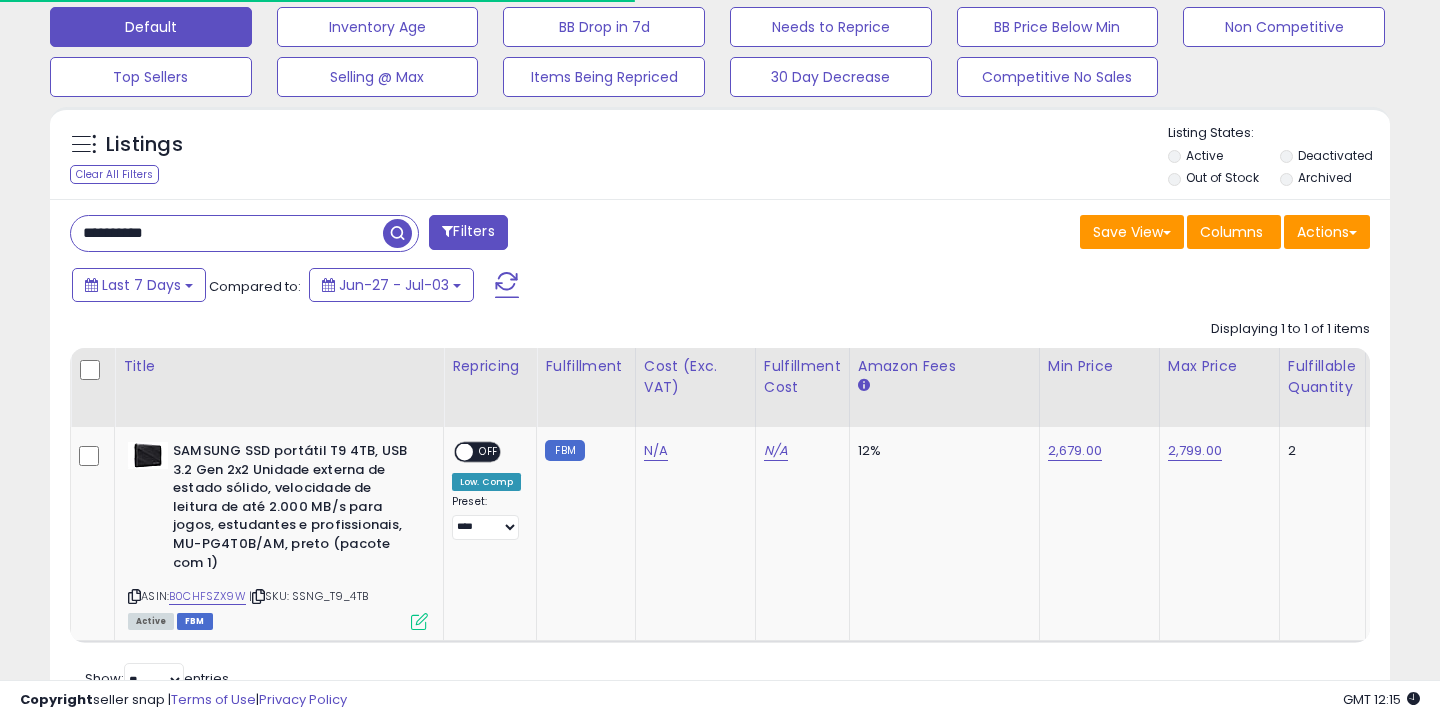 scroll, scrollTop: 642, scrollLeft: 0, axis: vertical 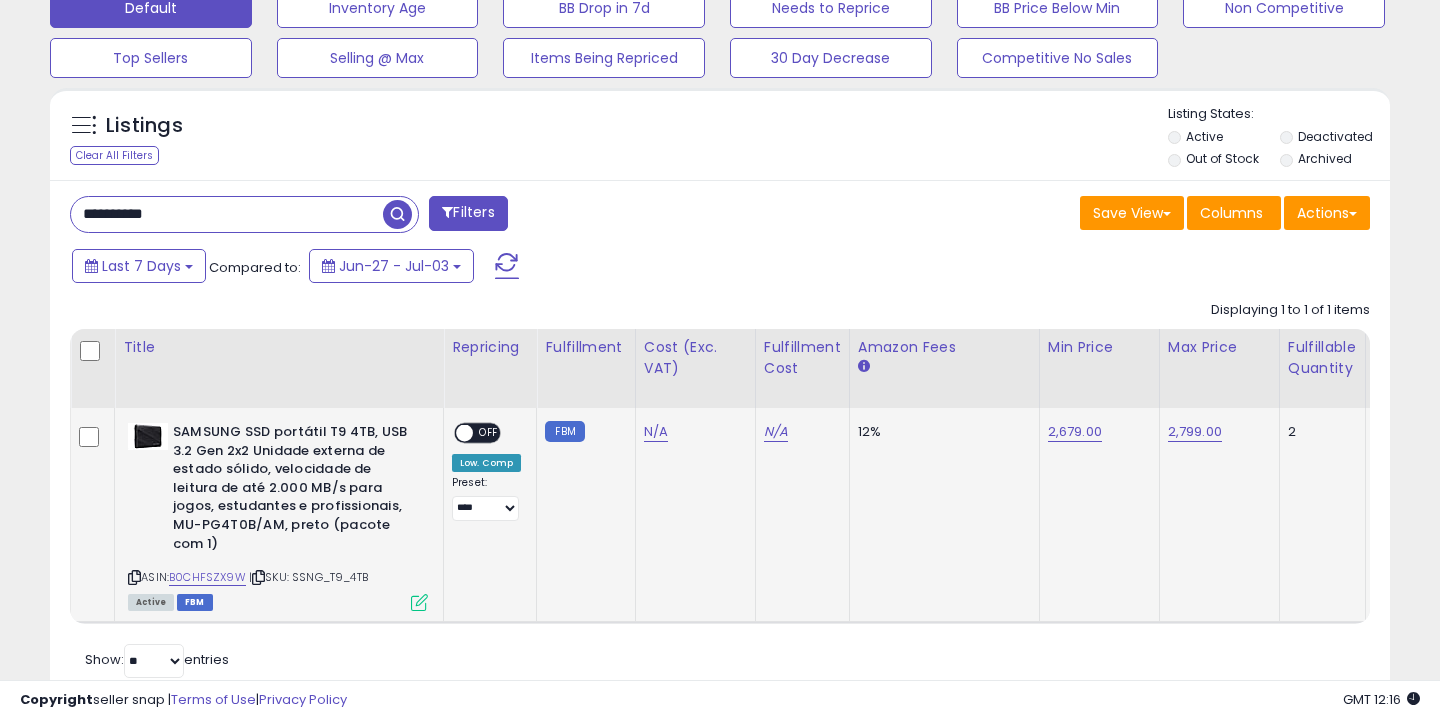 click at bounding box center (419, 602) 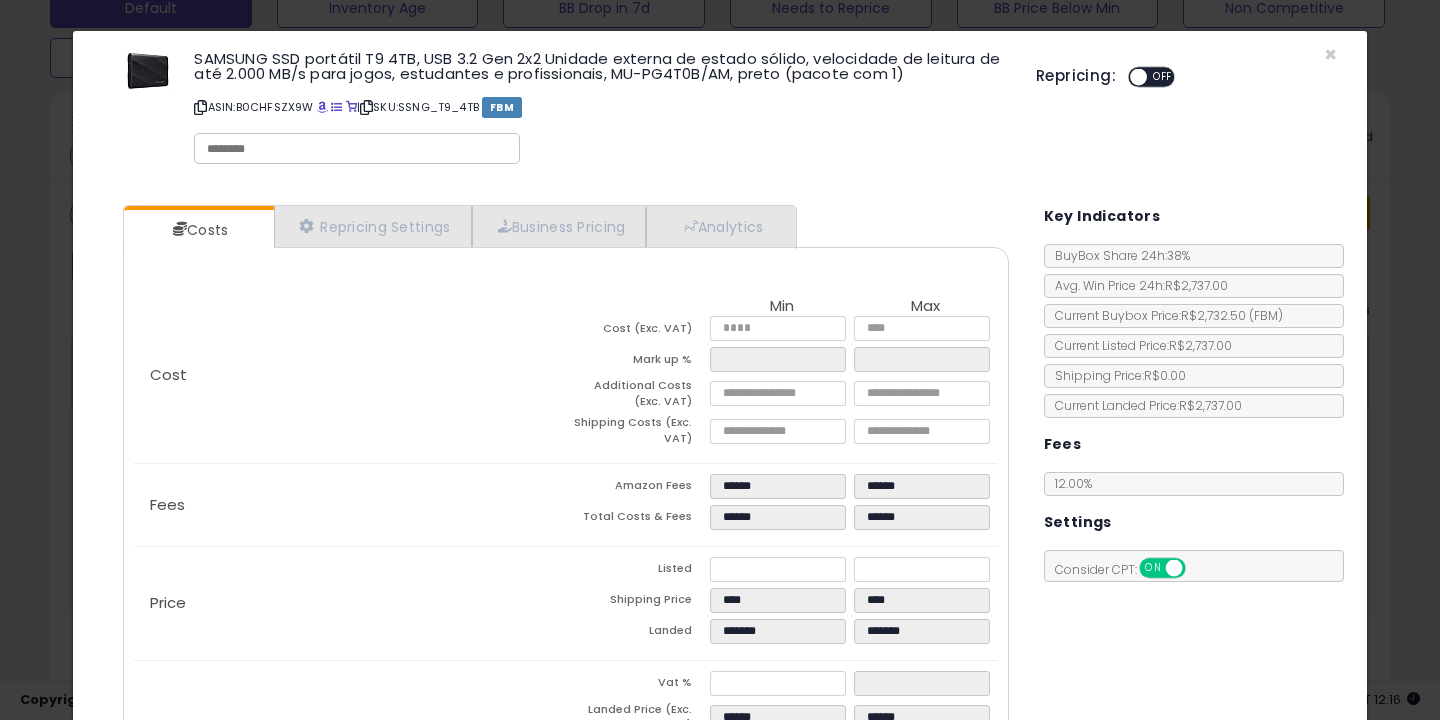 click on "× Close
SAMSUNG SSD portátil T9 4TB, USB 3.2 Gen 2x2 Unidade externa de estado sólido, velocidade de leitura de até 2.000 MB/s para jogos, estudantes e profissionais, MU-PG4T0B/AM, preto (pacote com 1)
ASIN:  B0CHFSZX9W
|
SKU:  SSNG_T9_4TB
FBM
Repricing:
ON   OFF" 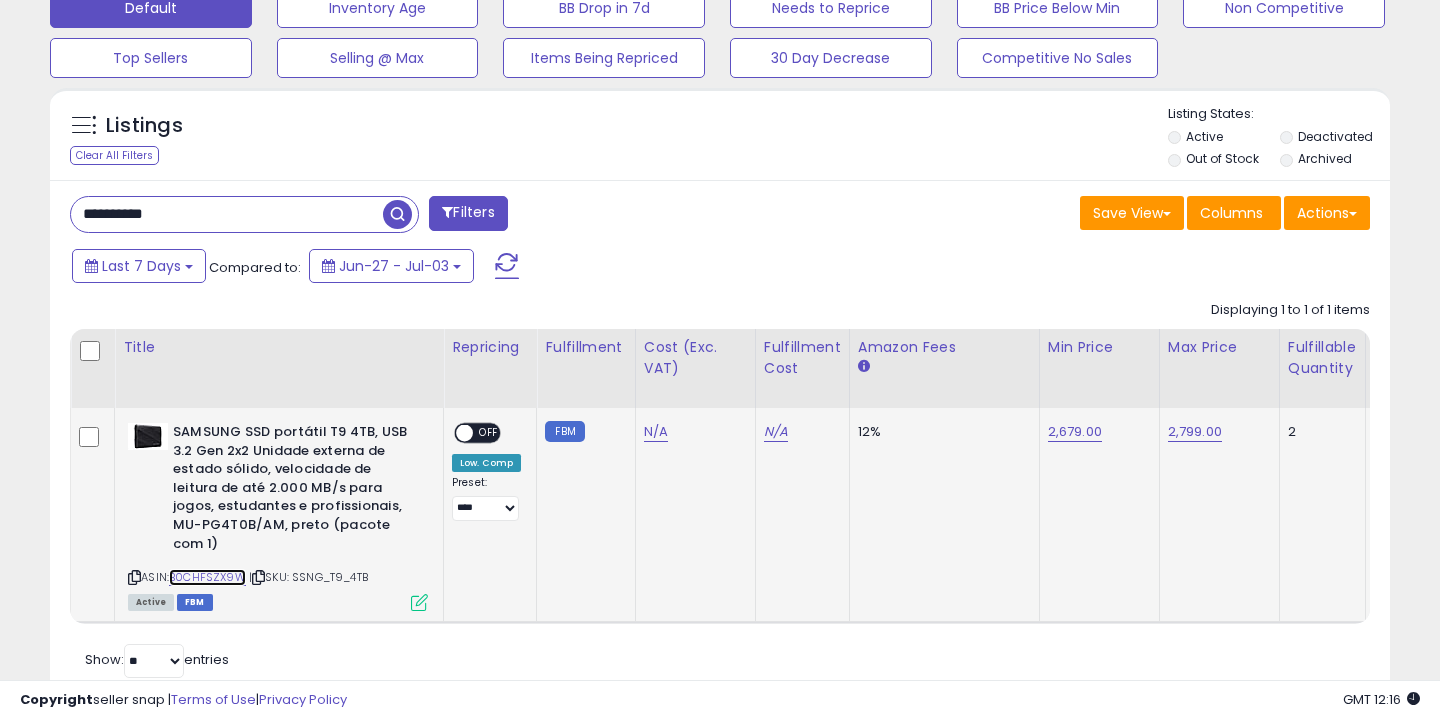 click on "B0CHFSZX9W" at bounding box center (207, 577) 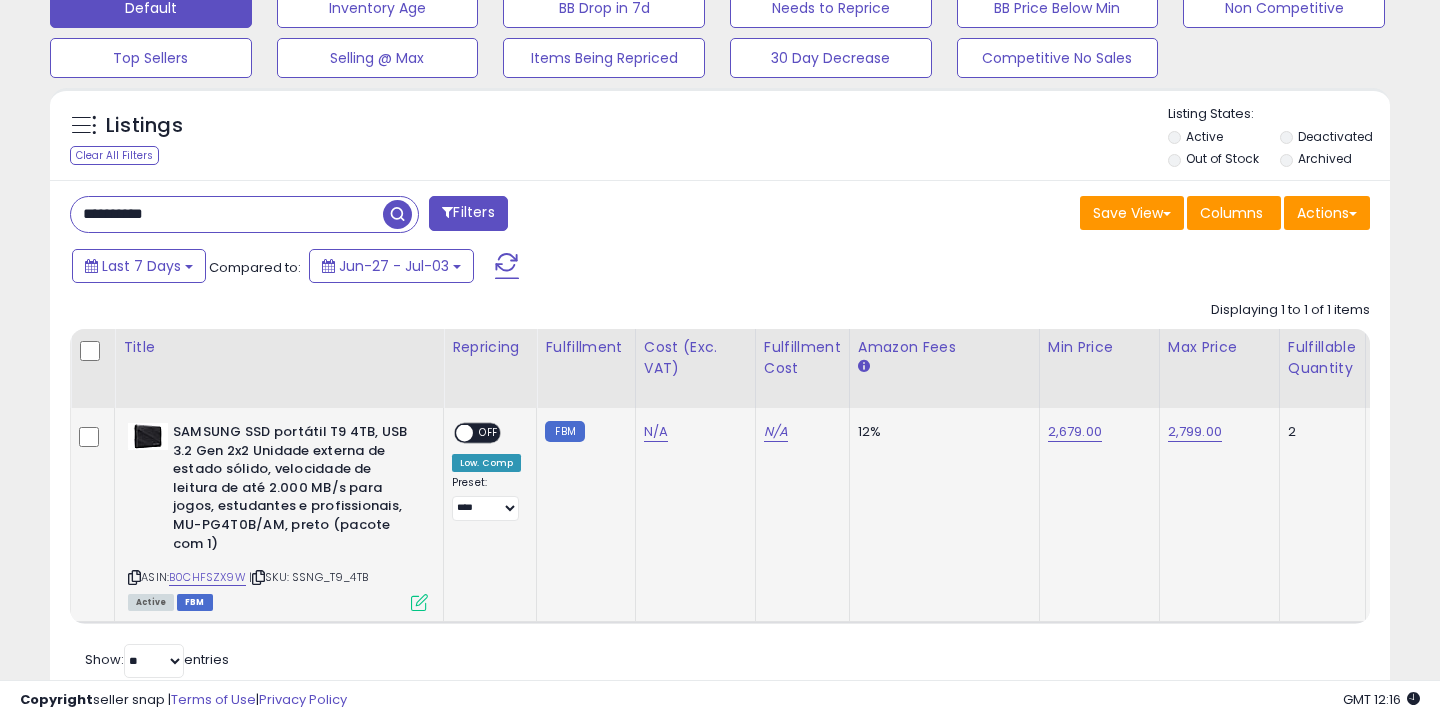 click on "OFF" at bounding box center (489, 433) 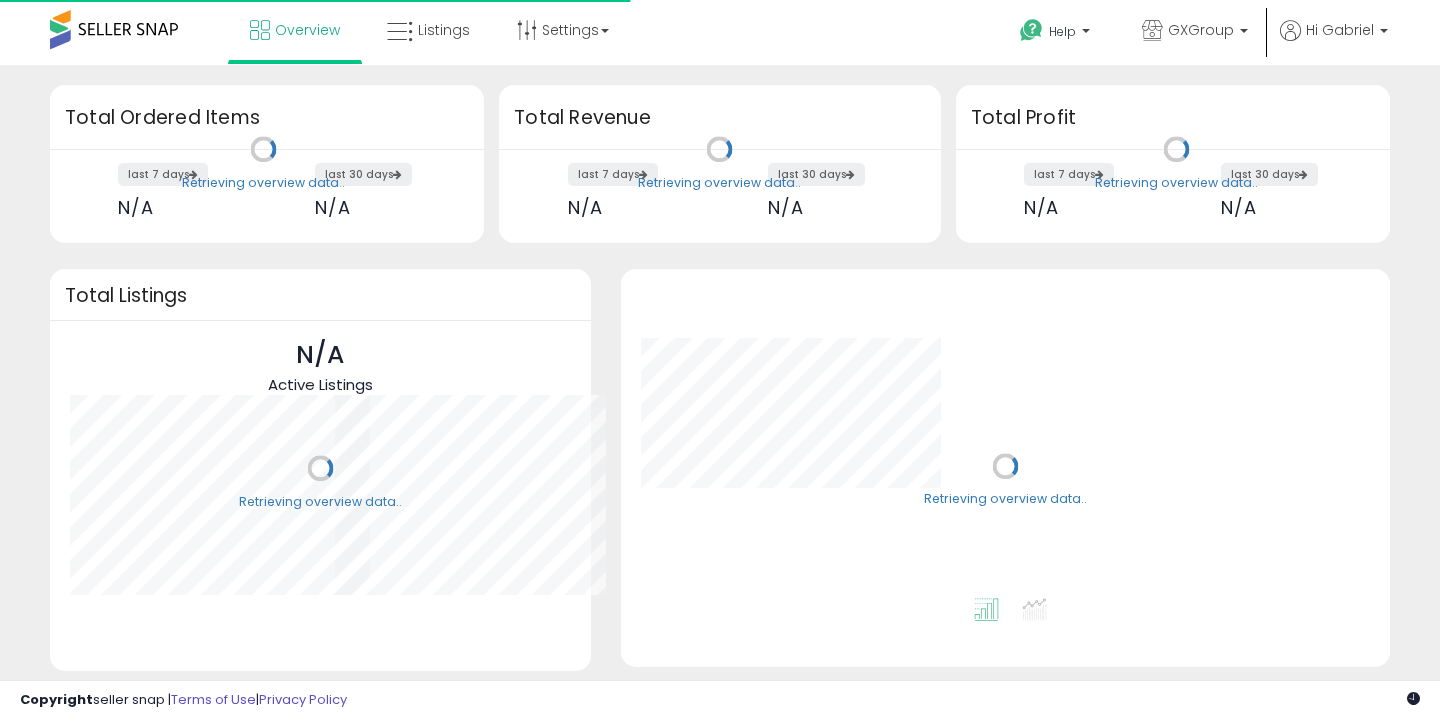 scroll, scrollTop: 0, scrollLeft: 0, axis: both 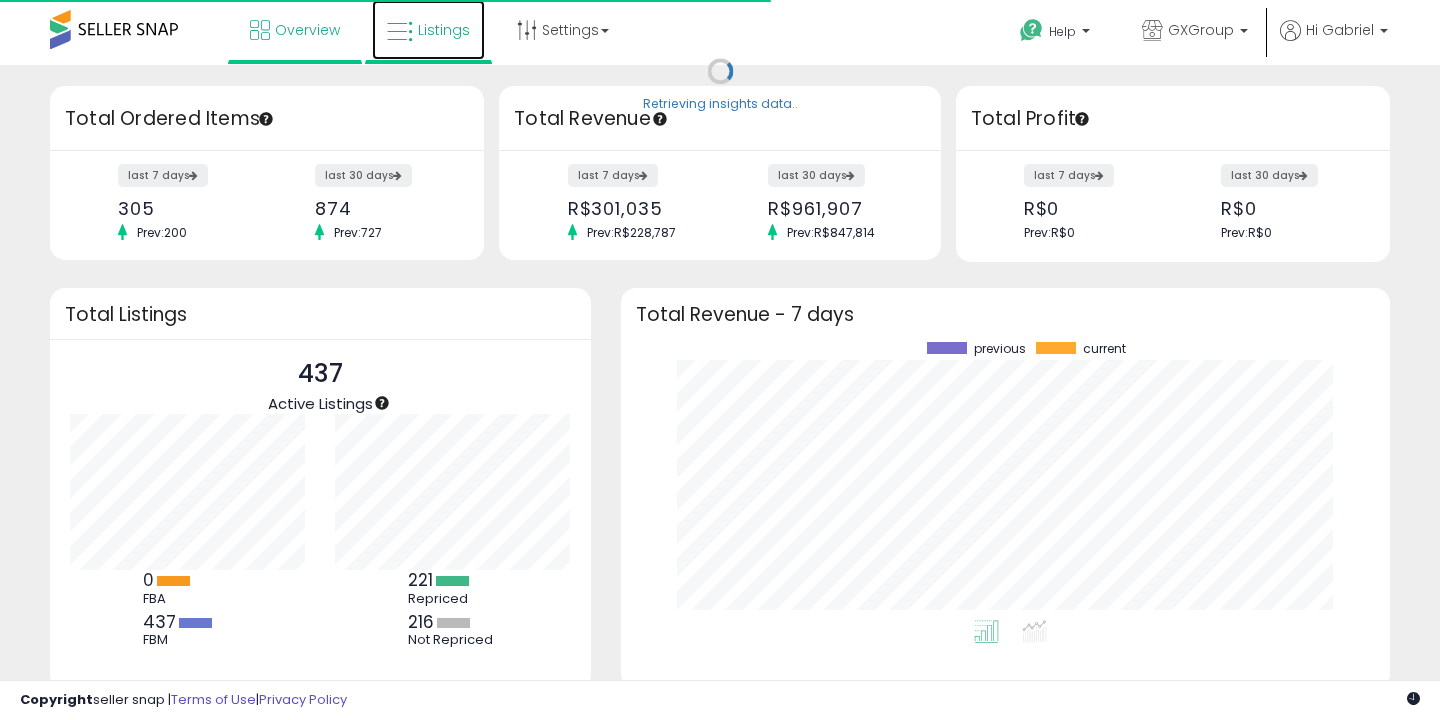 click on "Listings" at bounding box center [428, 30] 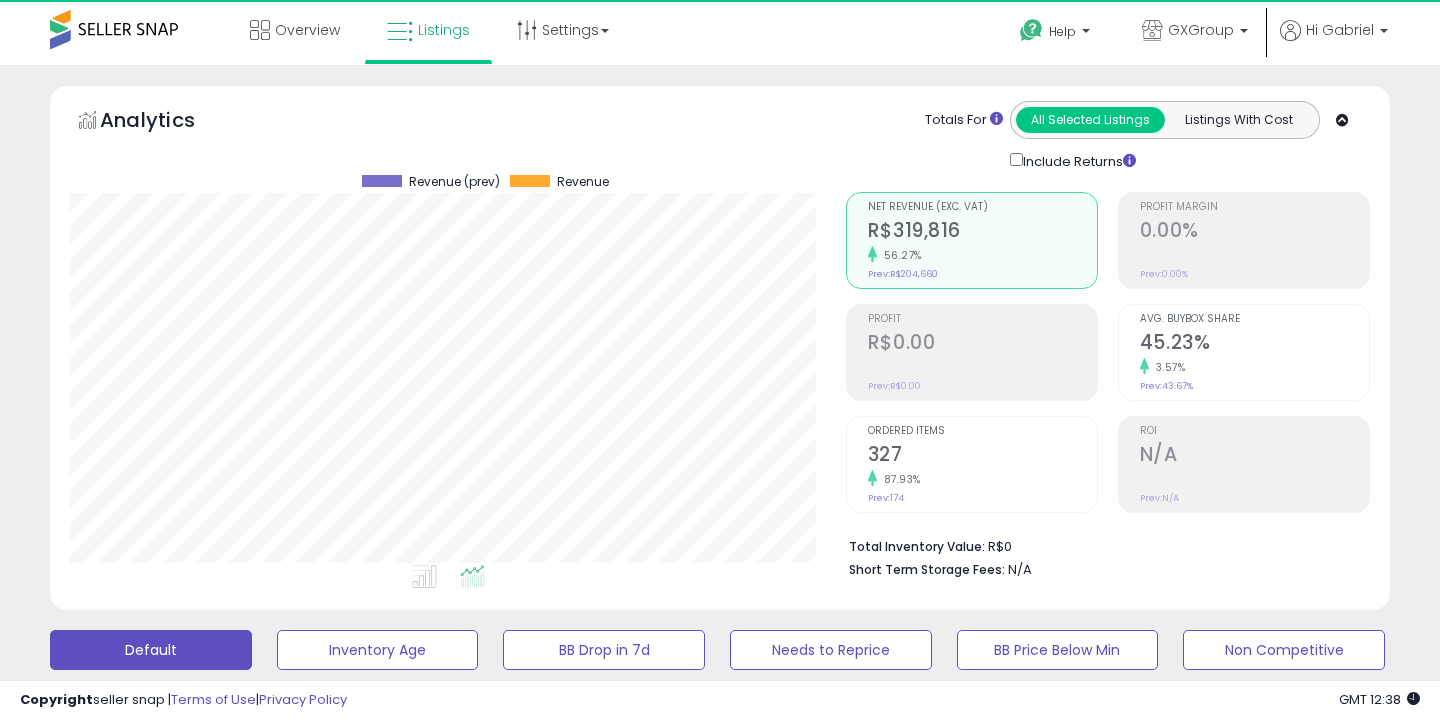 scroll, scrollTop: 176, scrollLeft: 0, axis: vertical 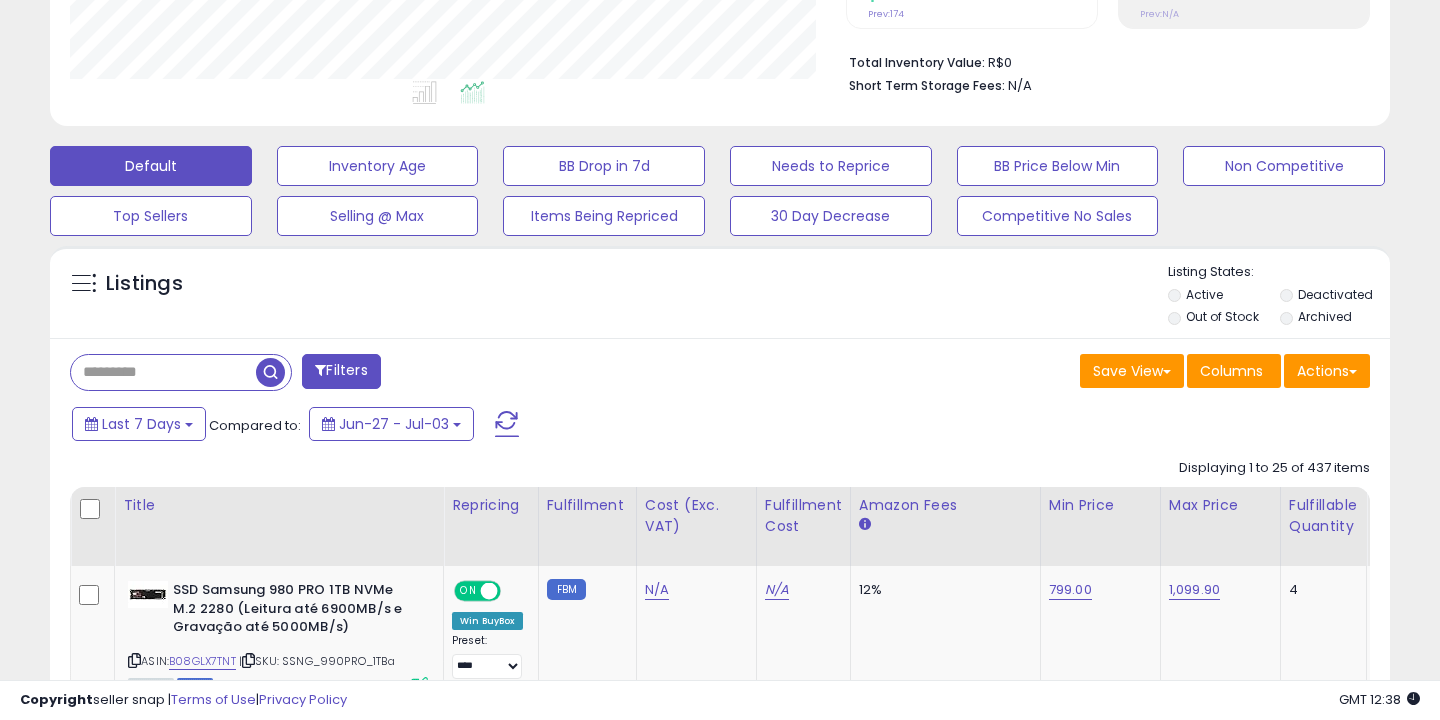 click at bounding box center [163, 372] 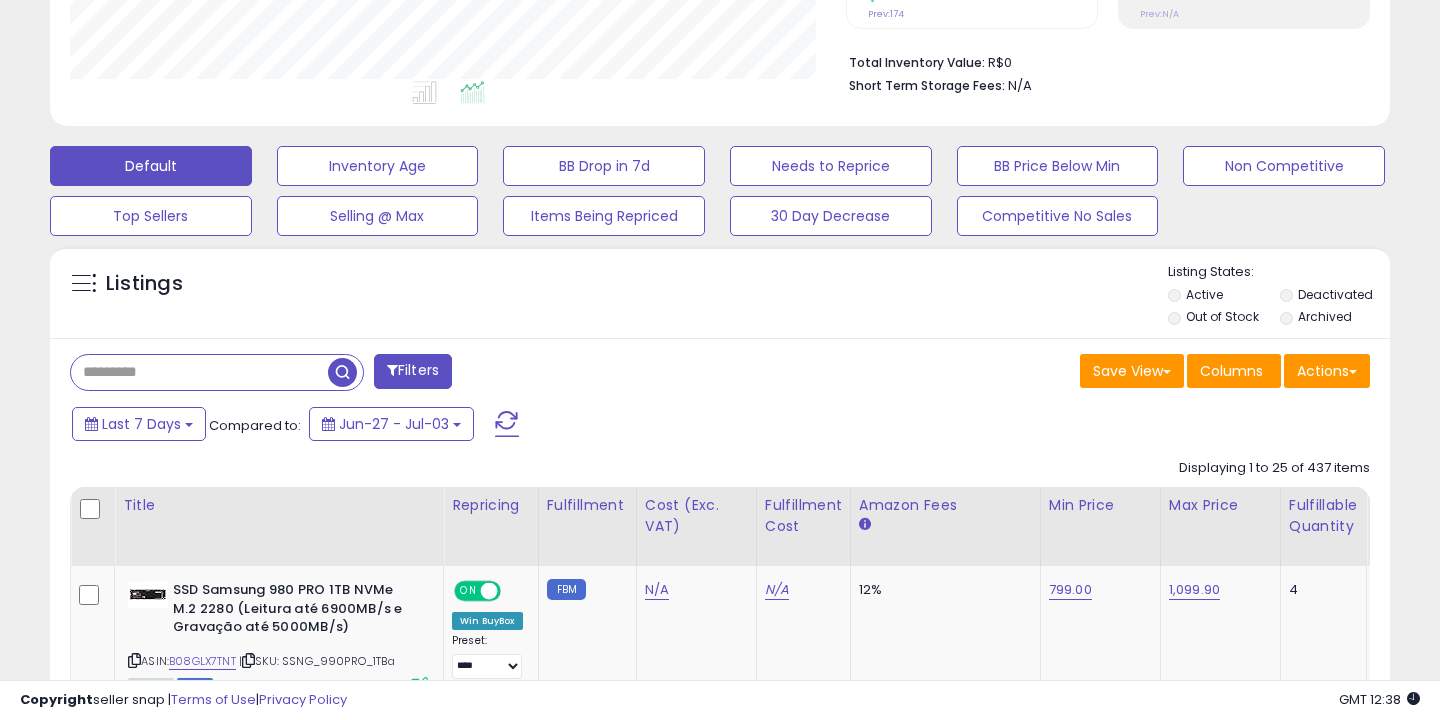 paste on "**********" 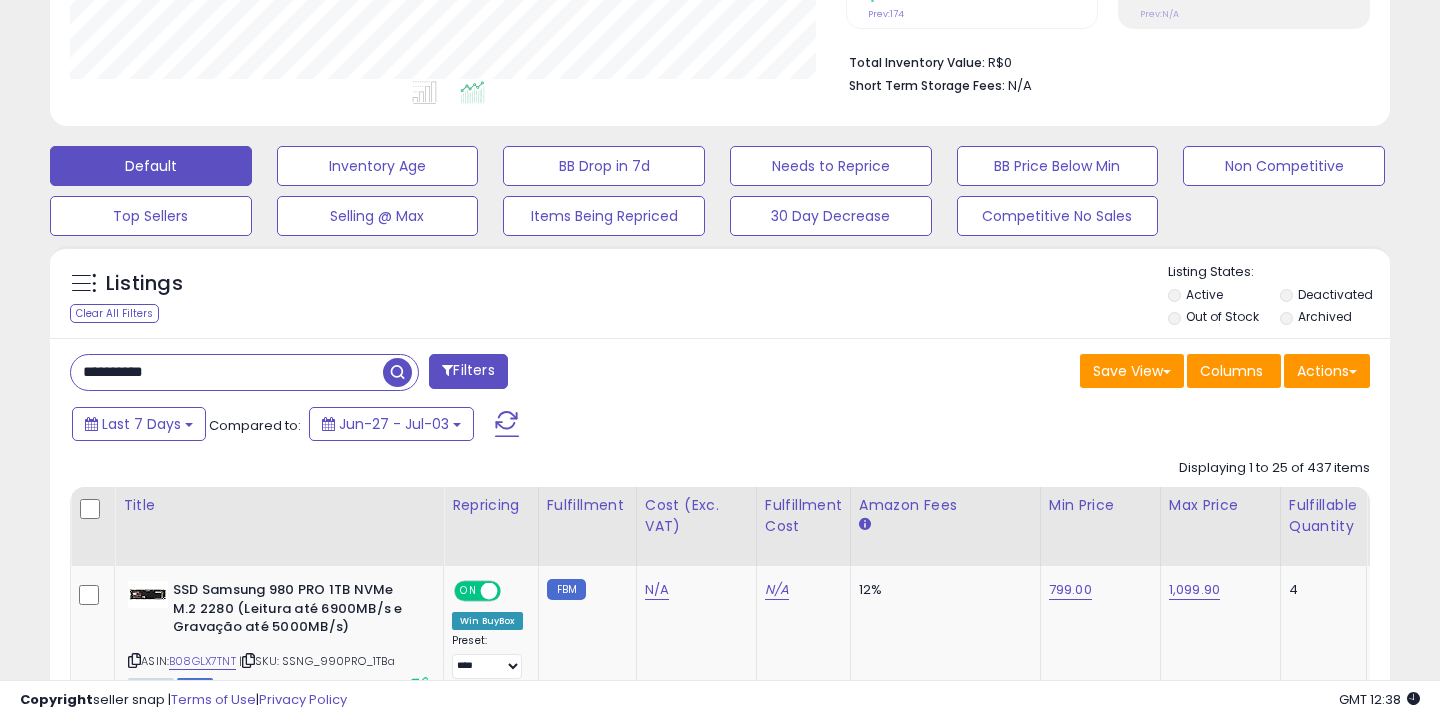 type on "**********" 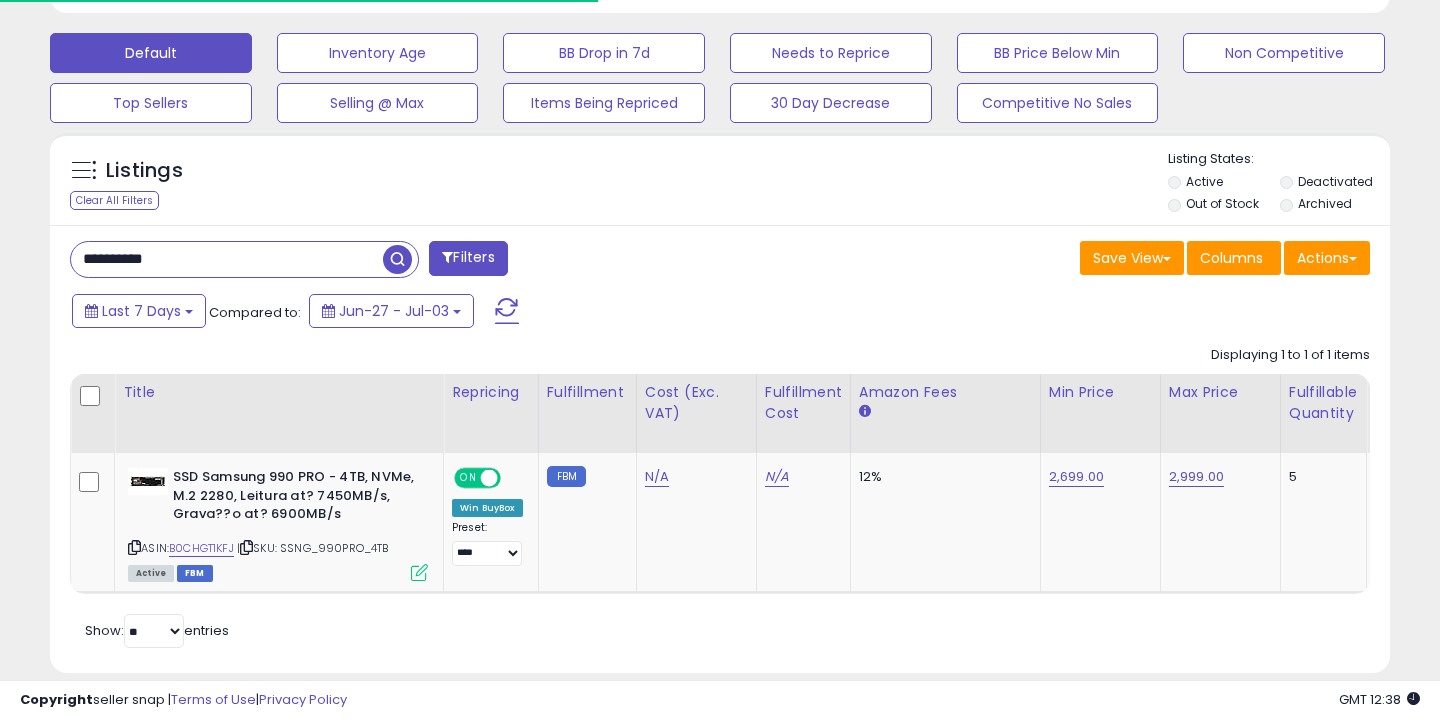 scroll, scrollTop: 609, scrollLeft: 0, axis: vertical 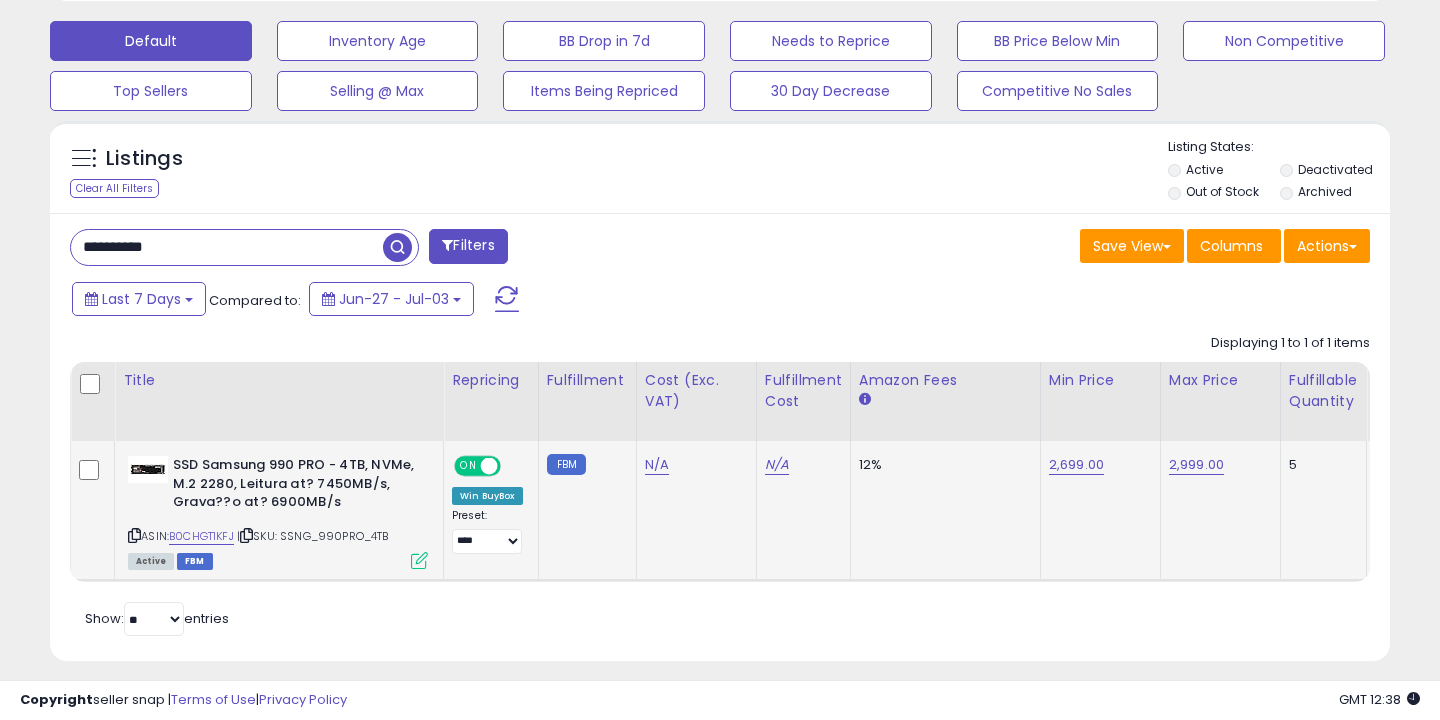 click at bounding box center [419, 560] 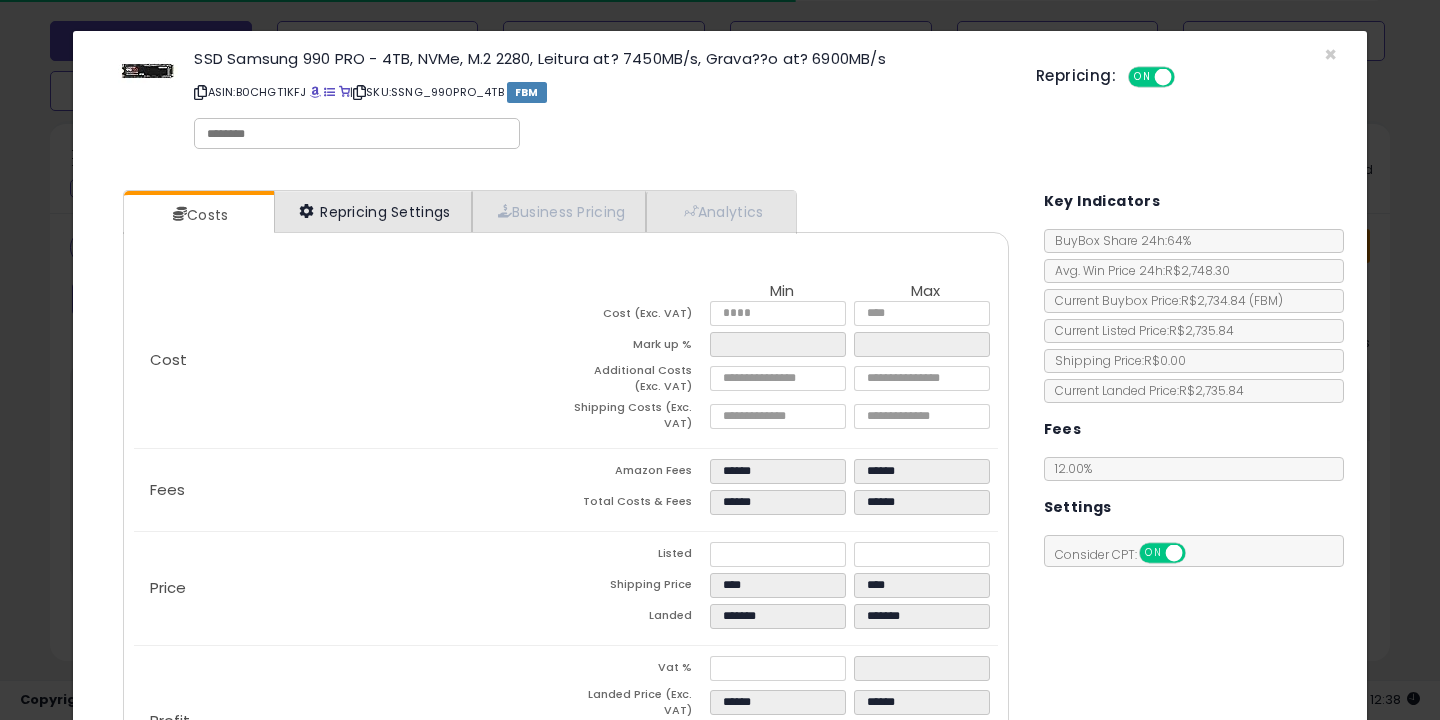 click on "Repricing Settings" at bounding box center (373, 211) 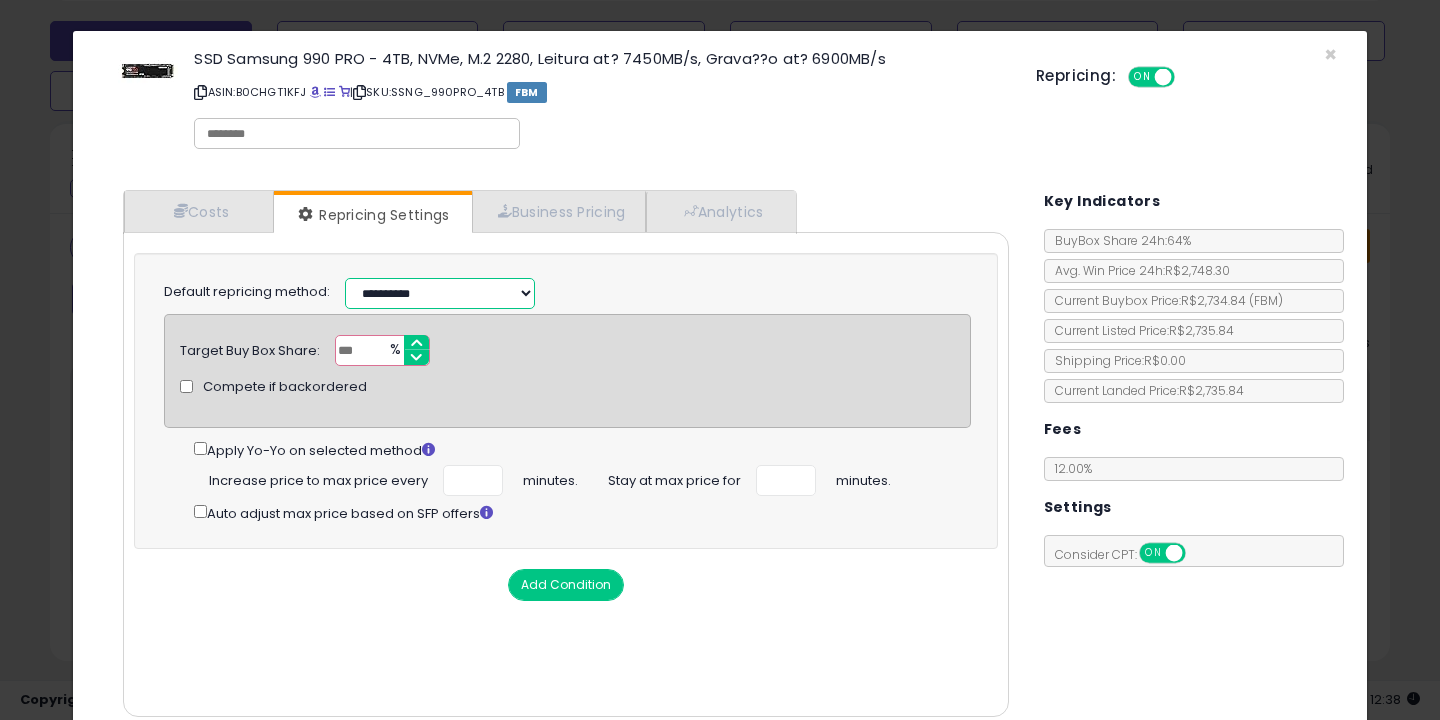 click on "**********" at bounding box center (440, 293) 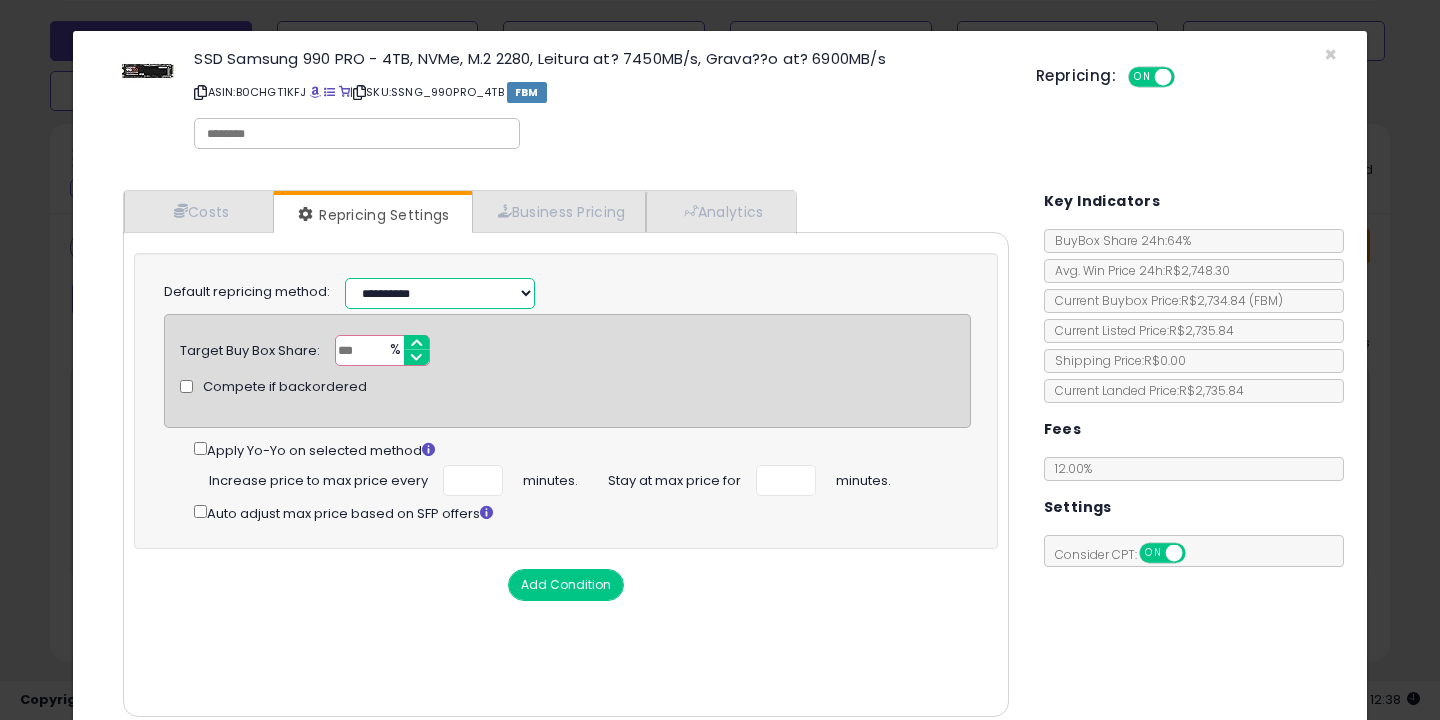 select on "**********" 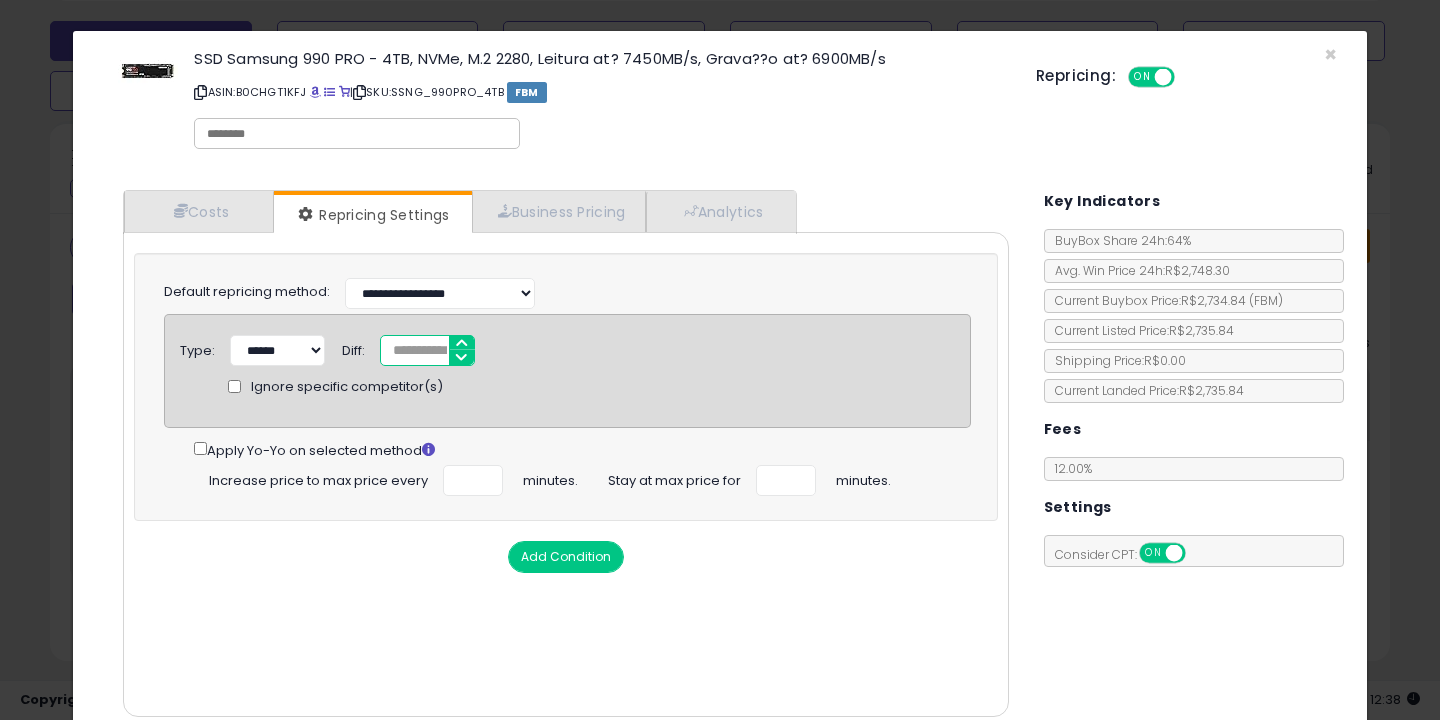 click on "*" at bounding box center (427, 350) 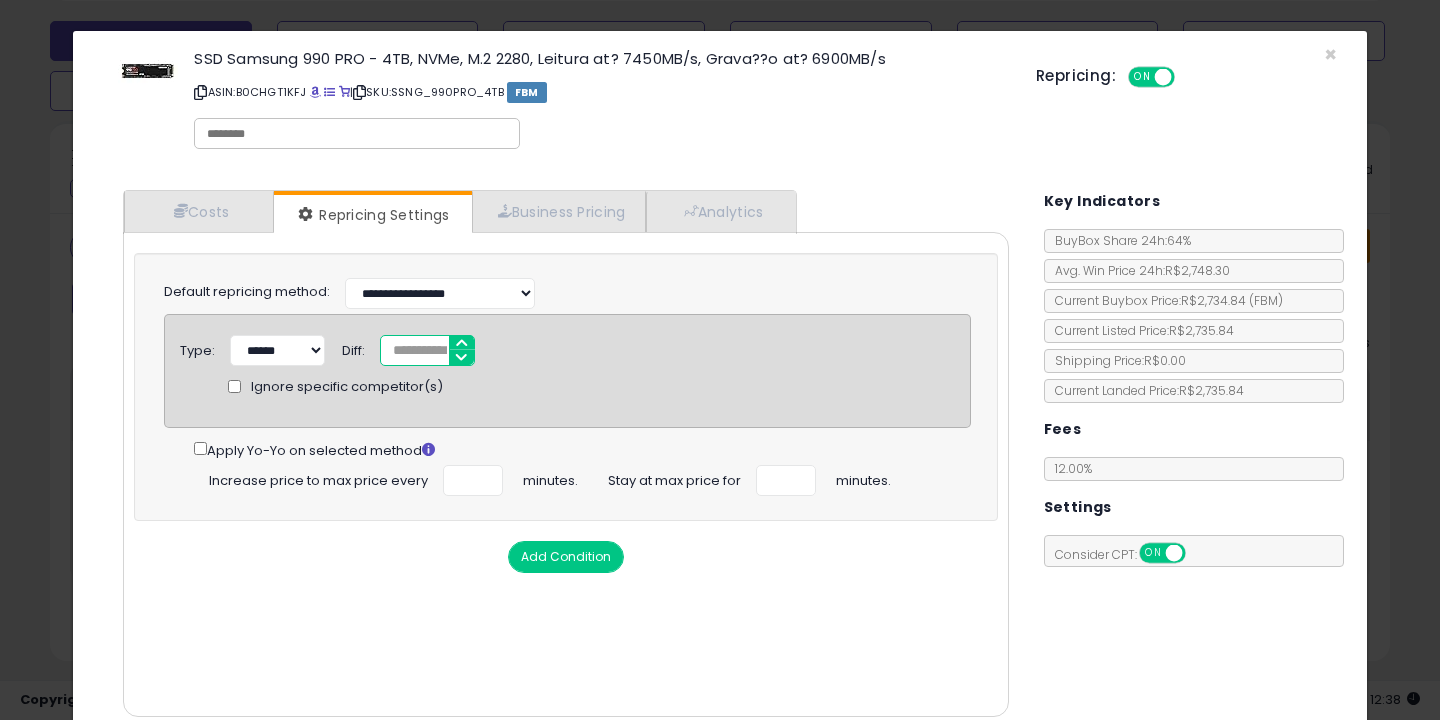 type on "*****" 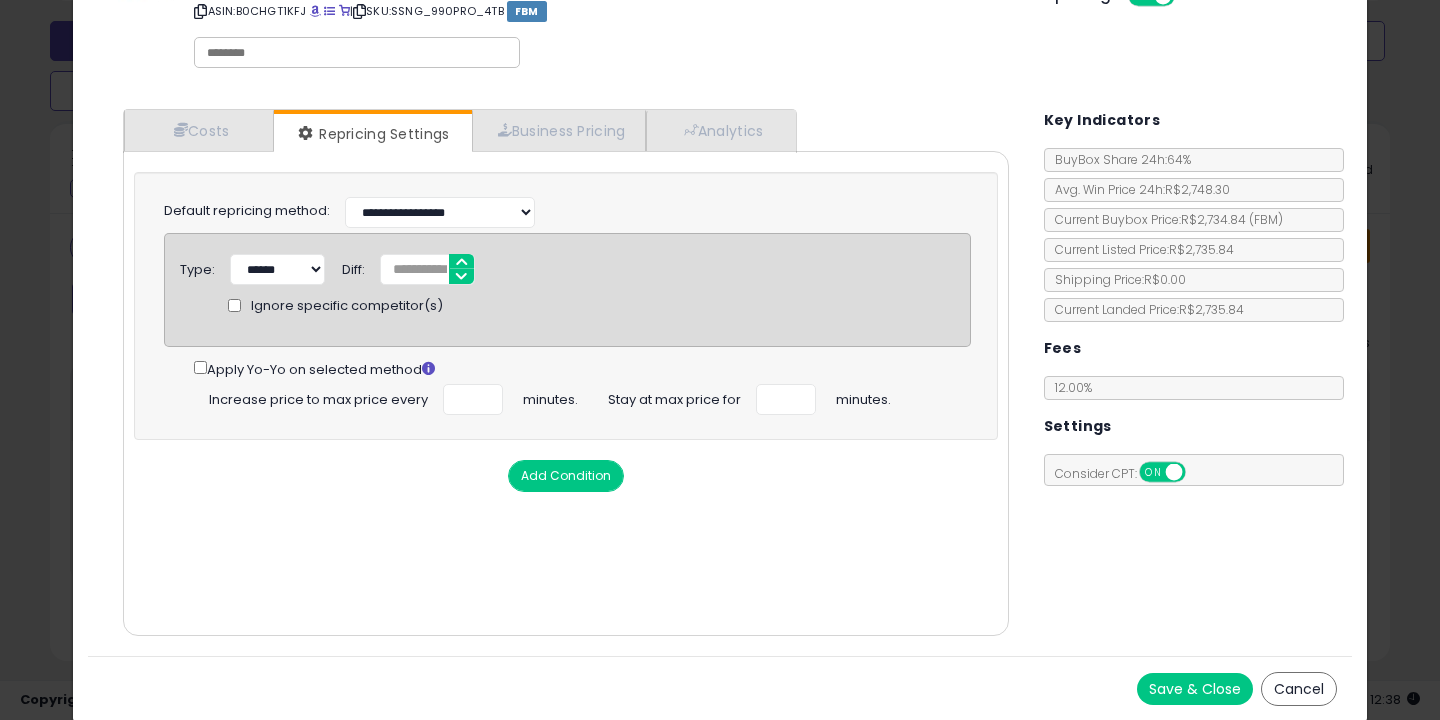 click on "Save & Close" at bounding box center (1195, 689) 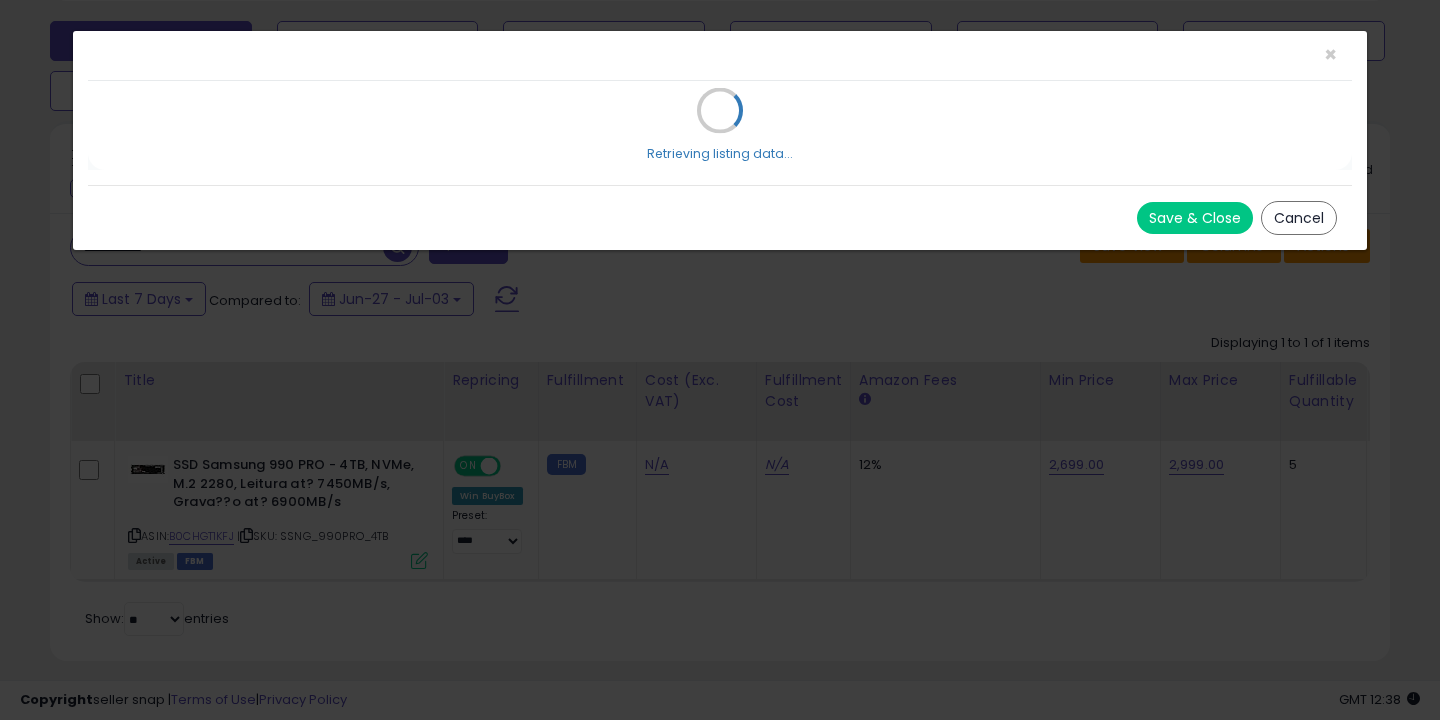scroll, scrollTop: 0, scrollLeft: 0, axis: both 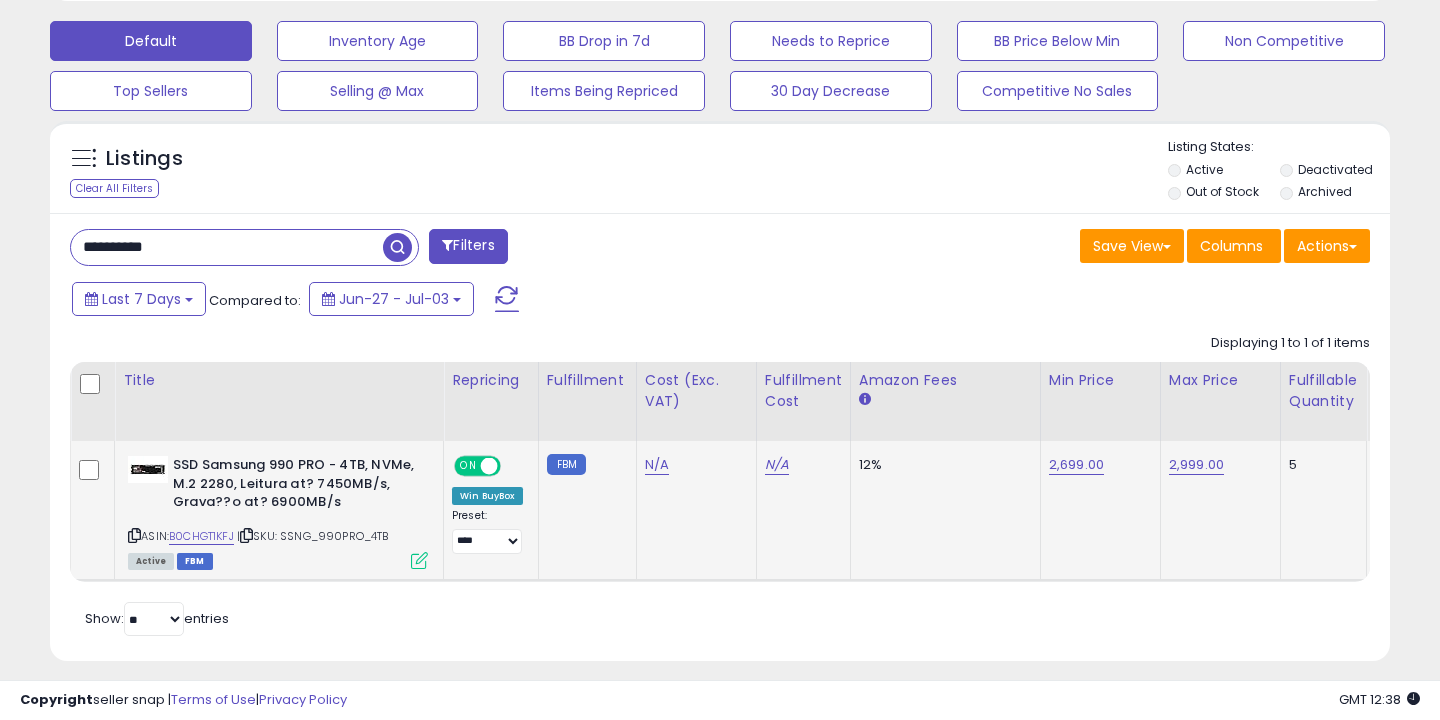 click at bounding box center [419, 560] 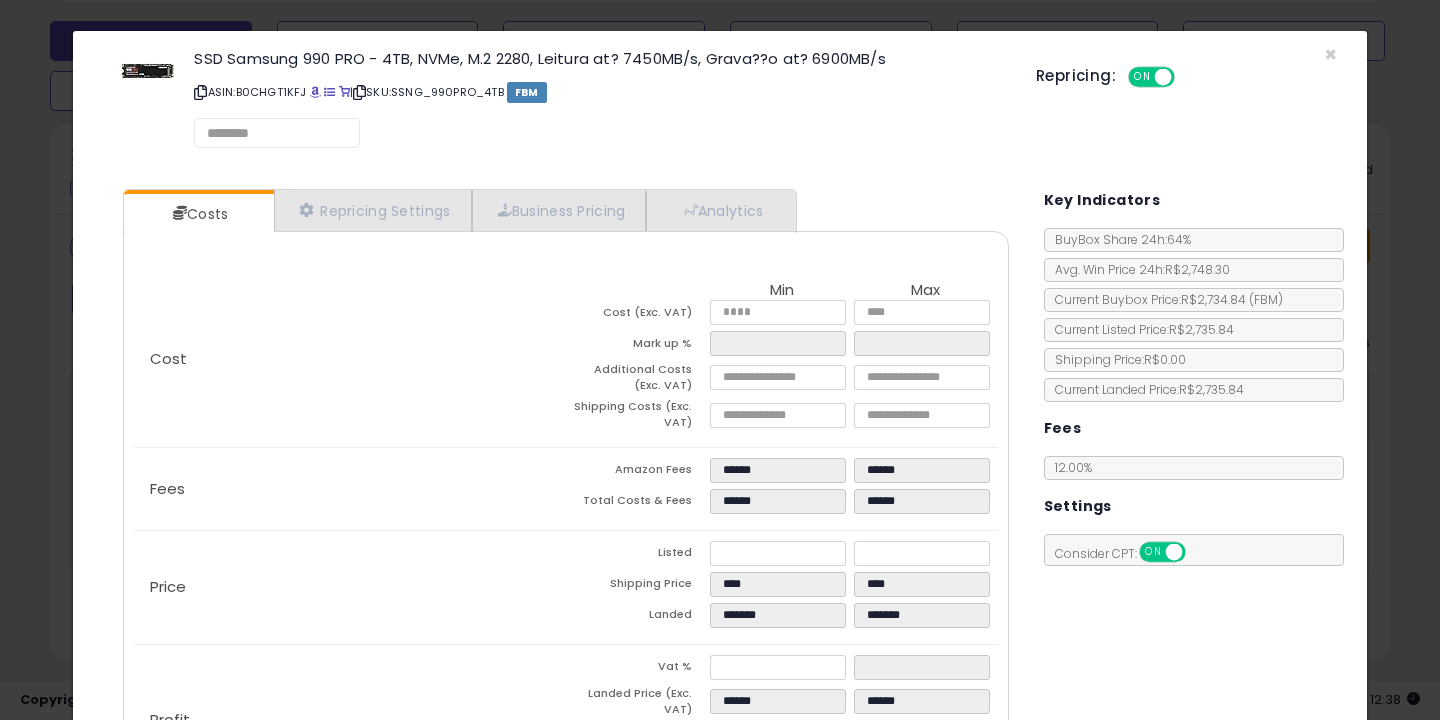 select on "**********" 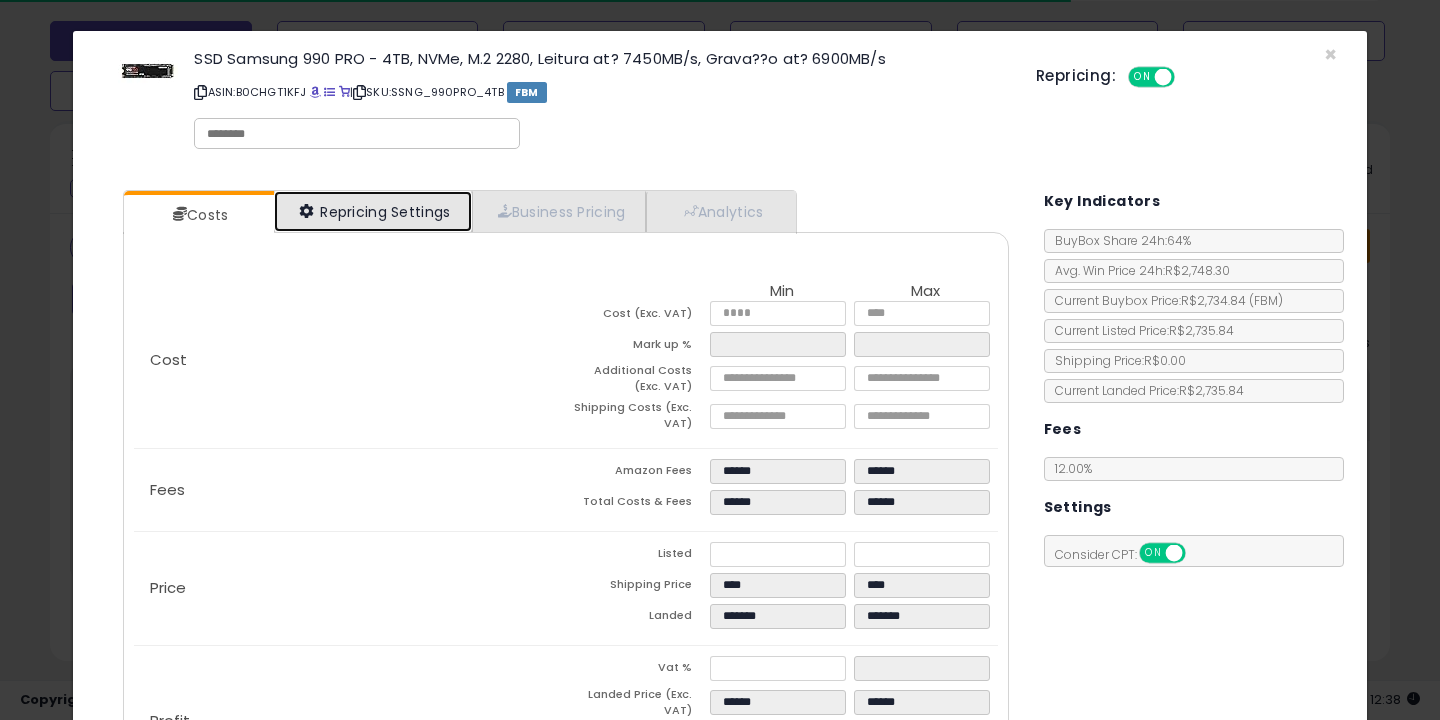 click on "Repricing Settings" at bounding box center [373, 211] 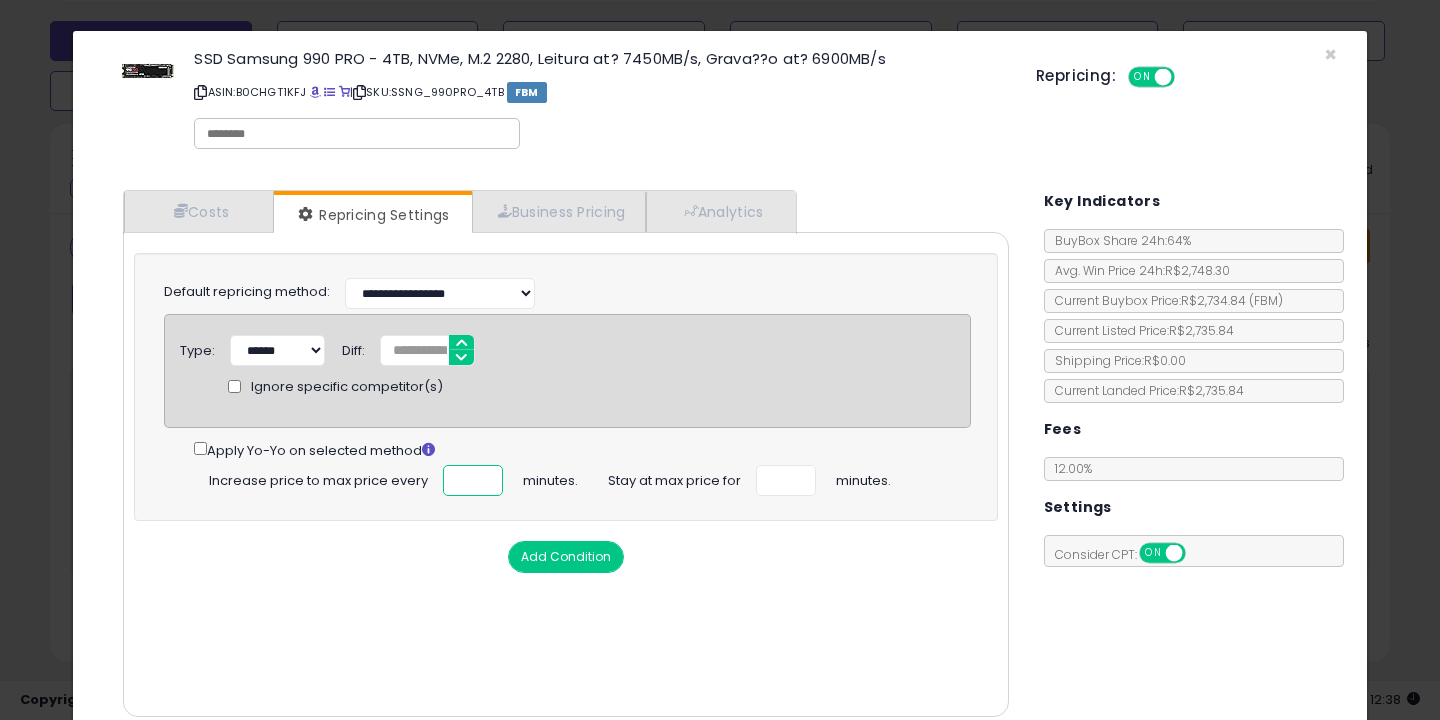 click on "***" at bounding box center (473, 480) 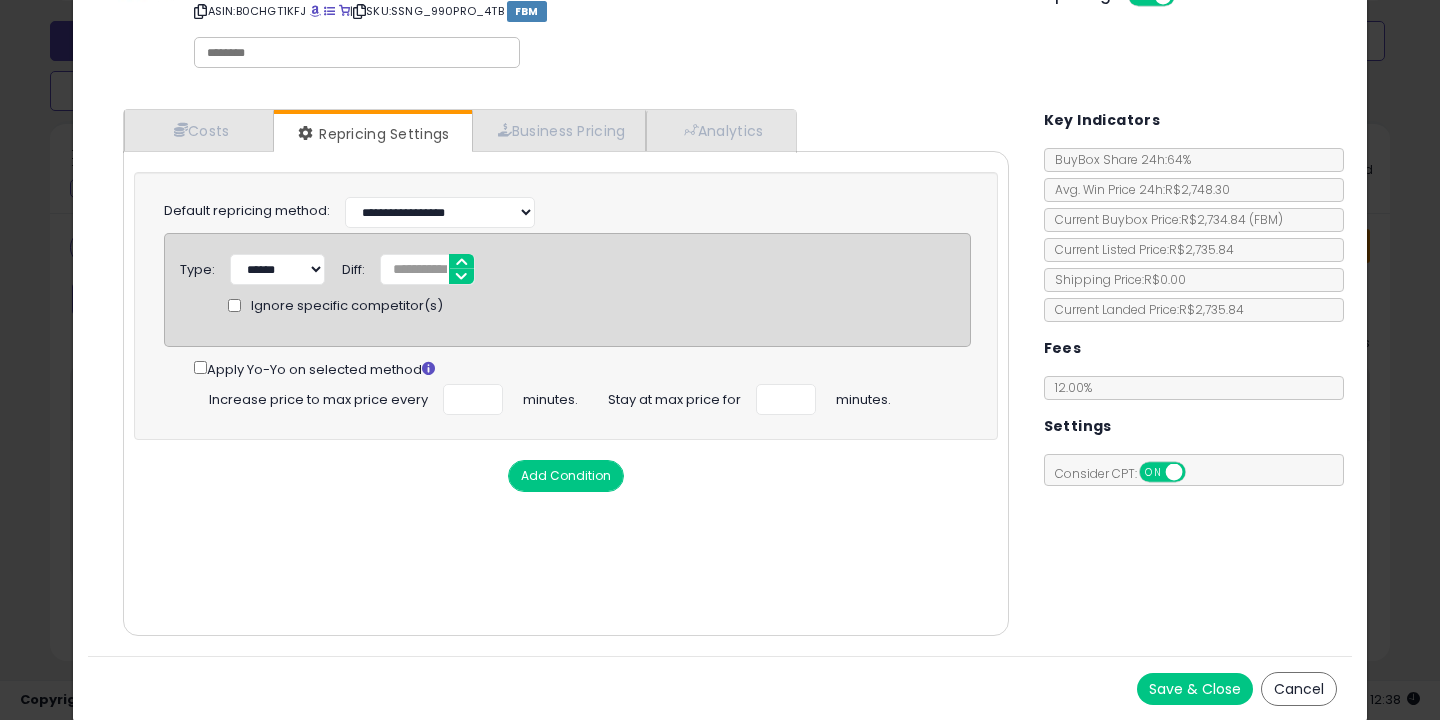 click on "Save & Close" at bounding box center (1195, 689) 